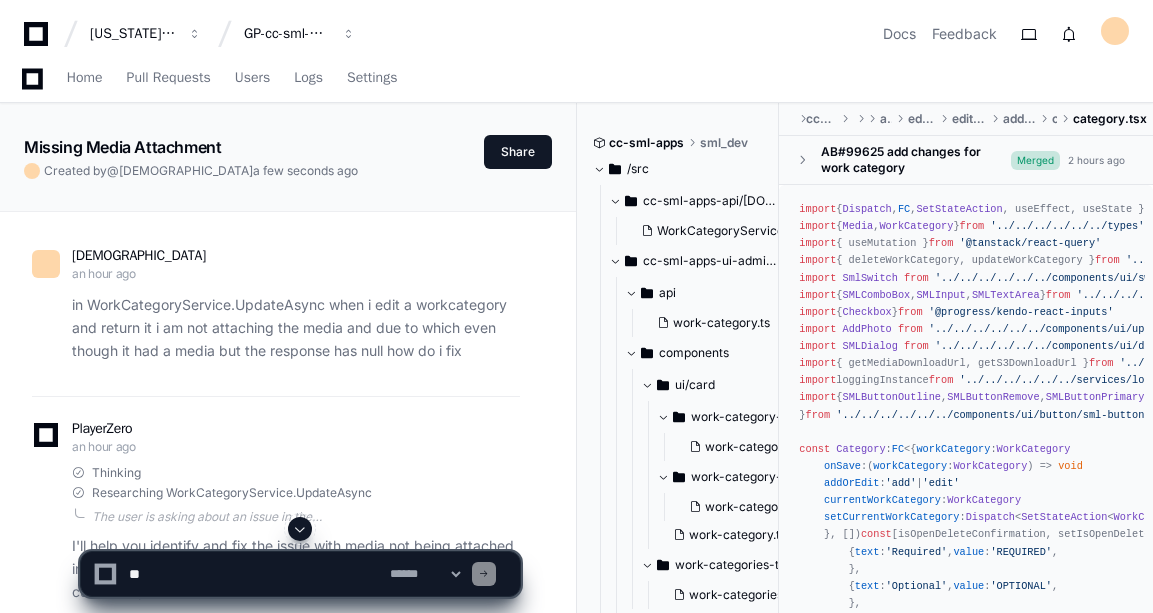 scroll, scrollTop: 5428, scrollLeft: 0, axis: vertical 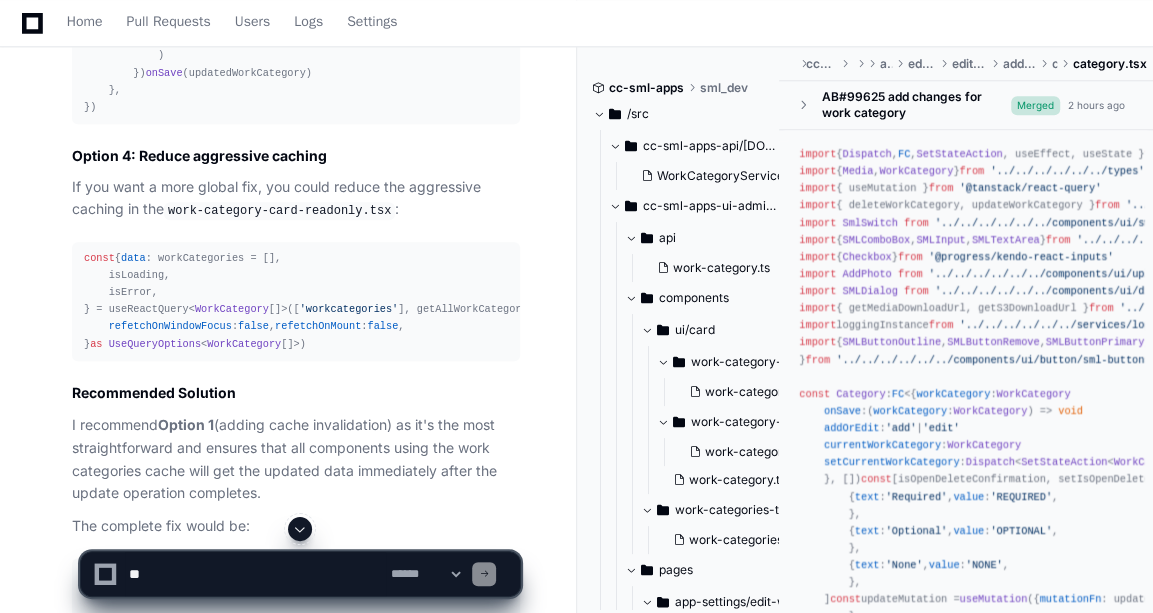 click 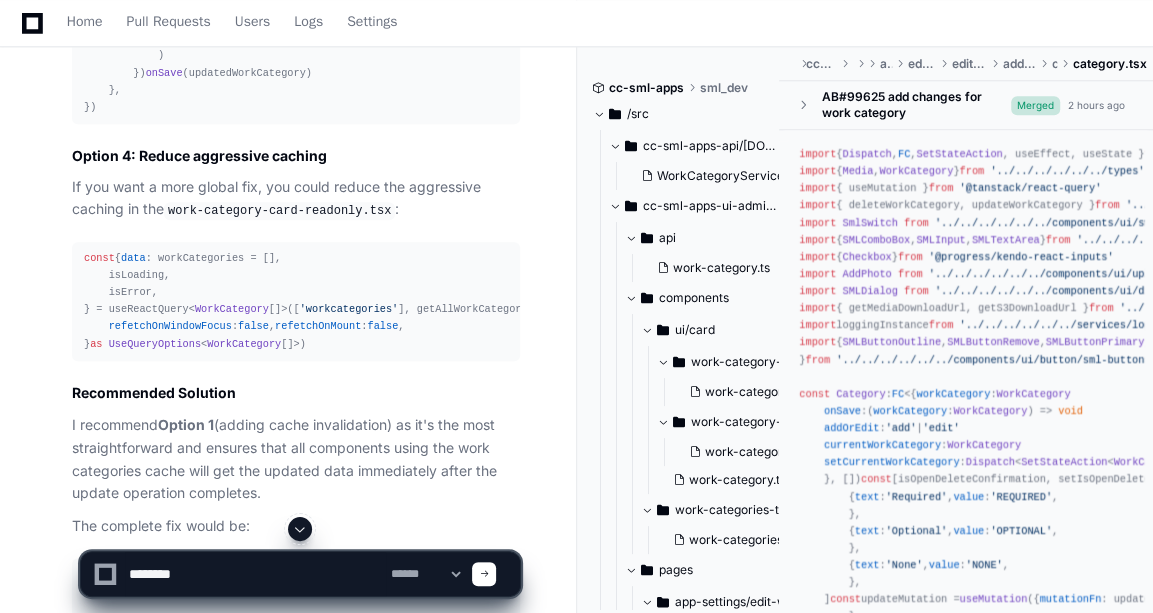 paste on "**********" 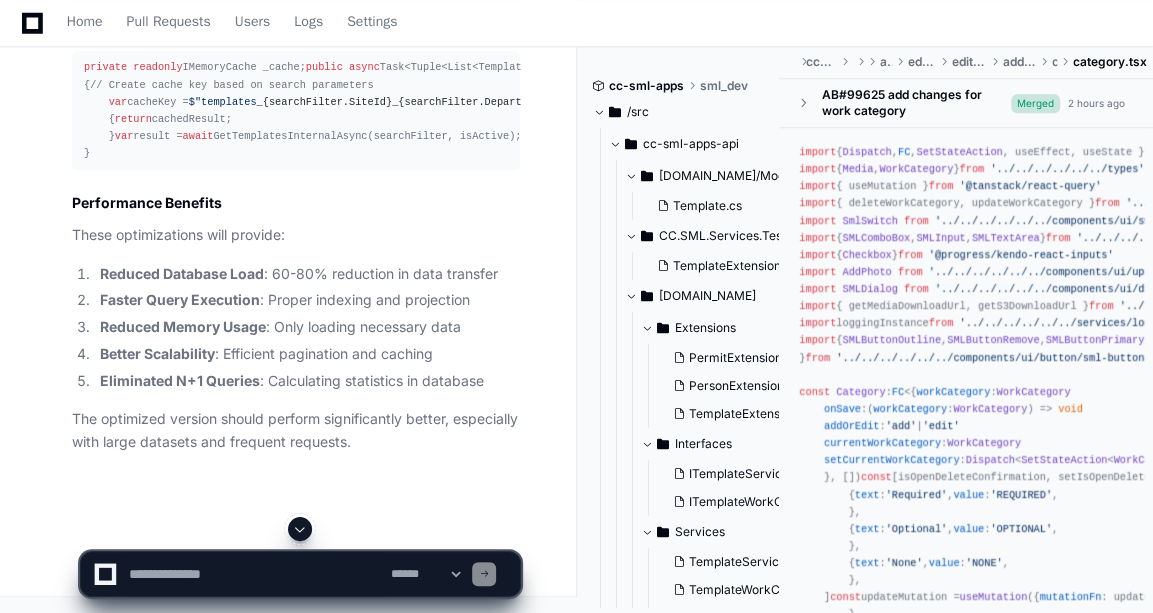 scroll, scrollTop: 11972, scrollLeft: 0, axis: vertical 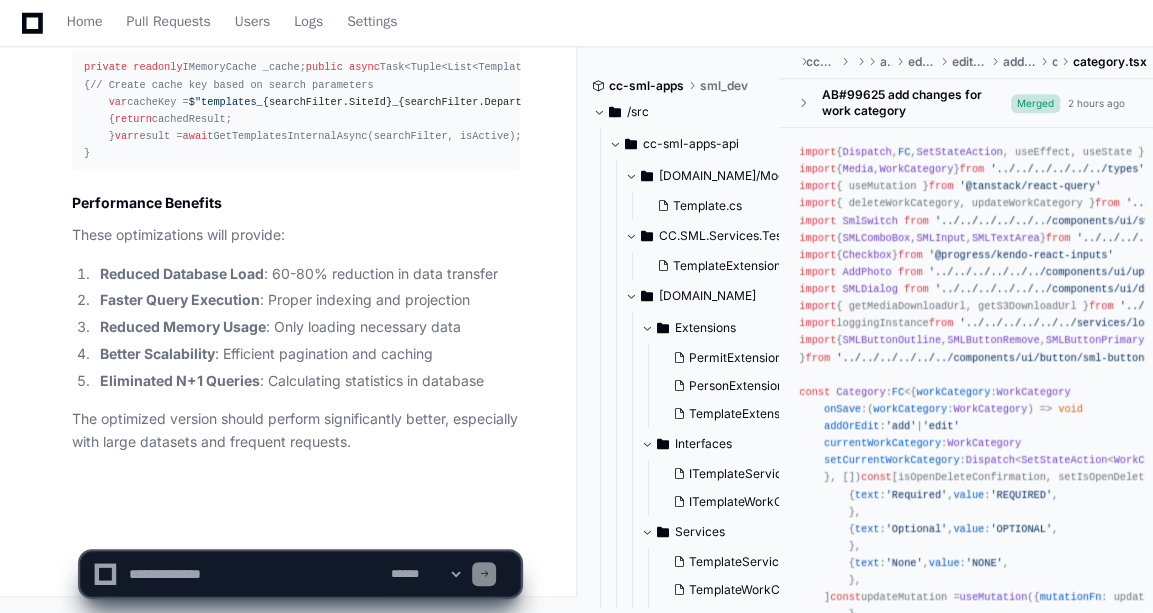 click 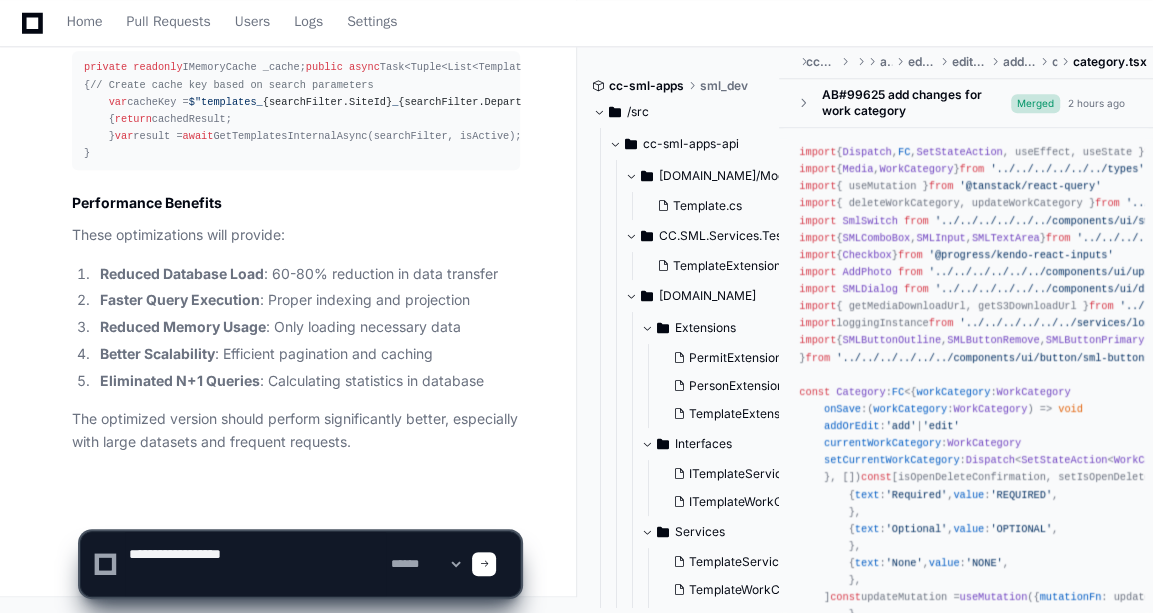 paste on "**********" 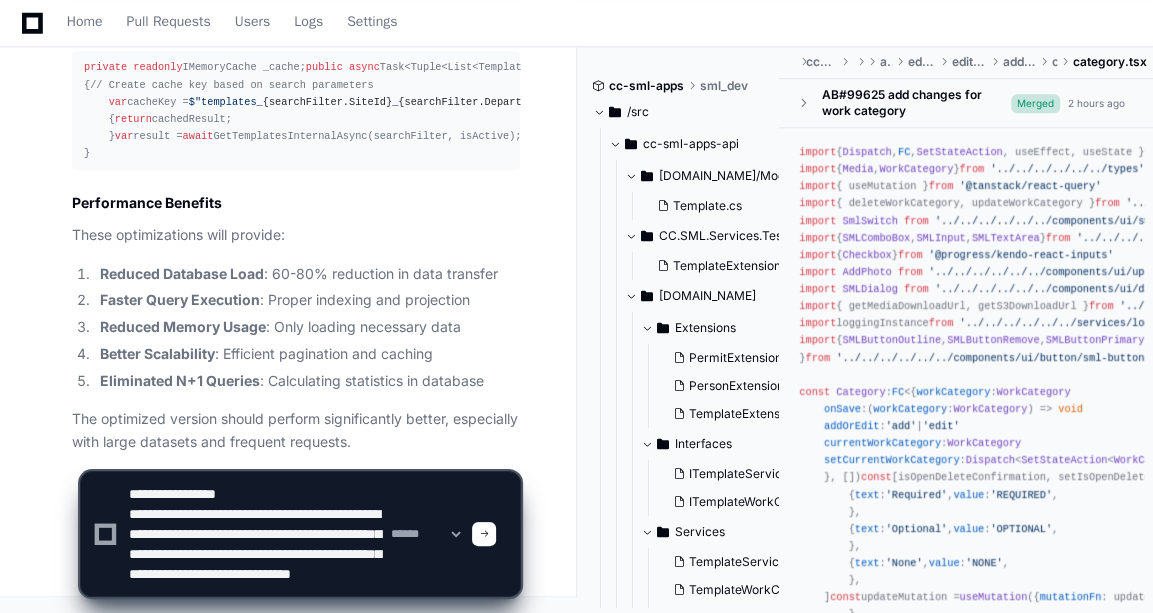 scroll, scrollTop: 46, scrollLeft: 0, axis: vertical 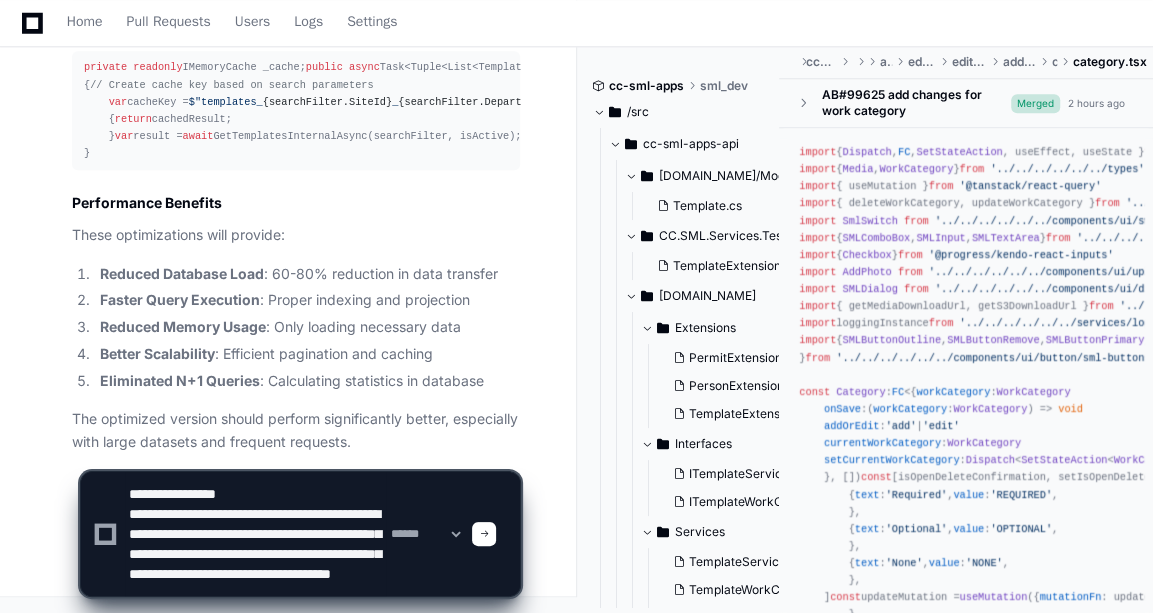type on "**********" 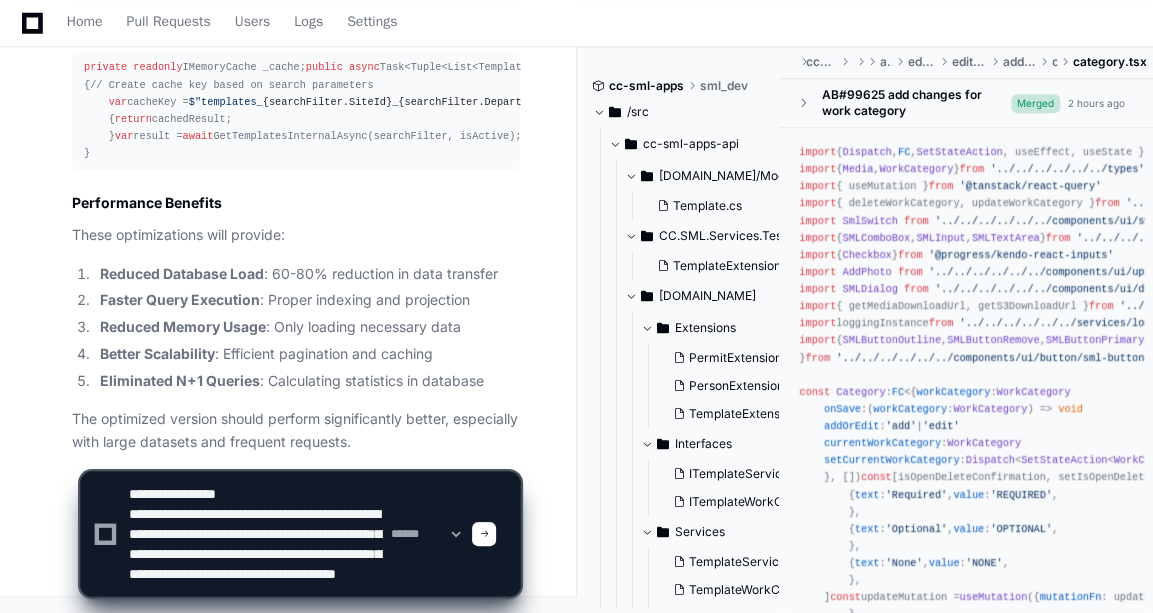type 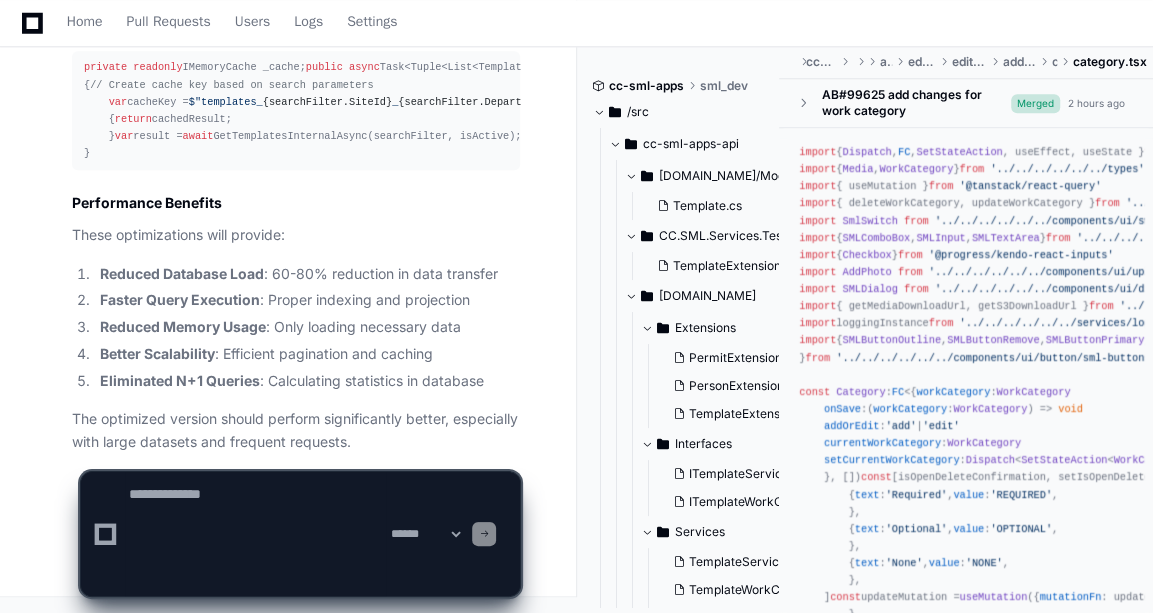 scroll, scrollTop: 0, scrollLeft: 0, axis: both 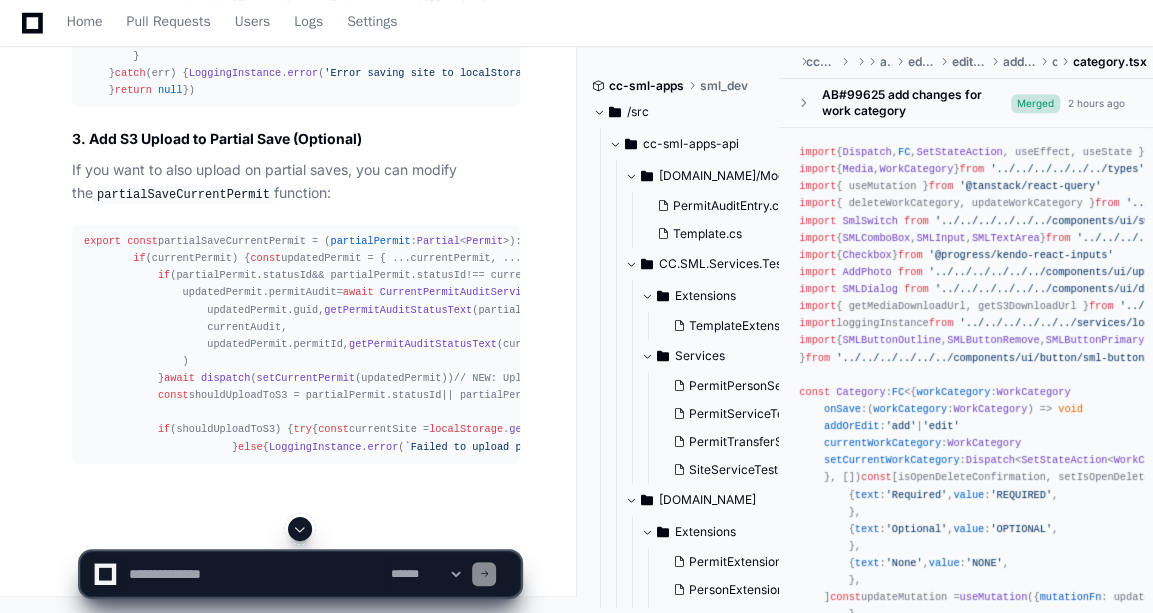 click 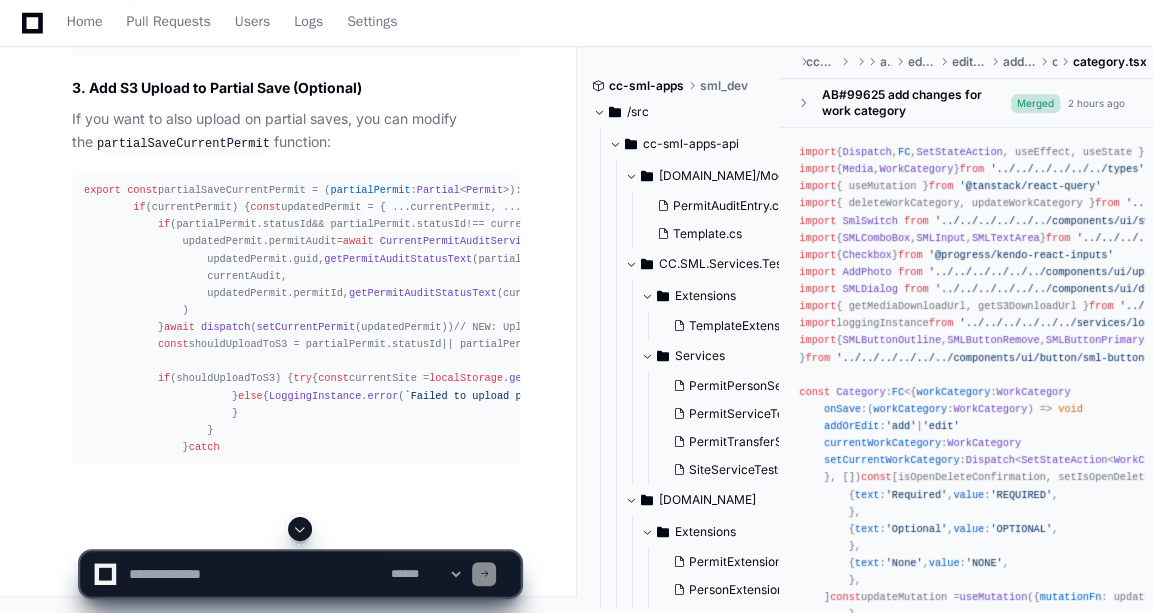 click 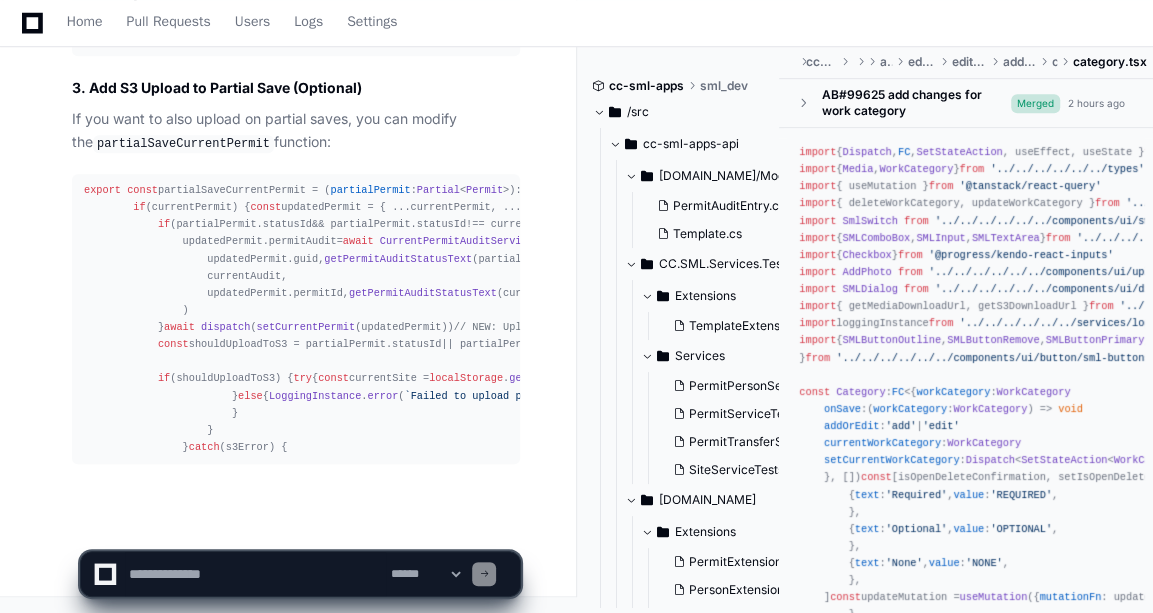 scroll, scrollTop: 18013, scrollLeft: 0, axis: vertical 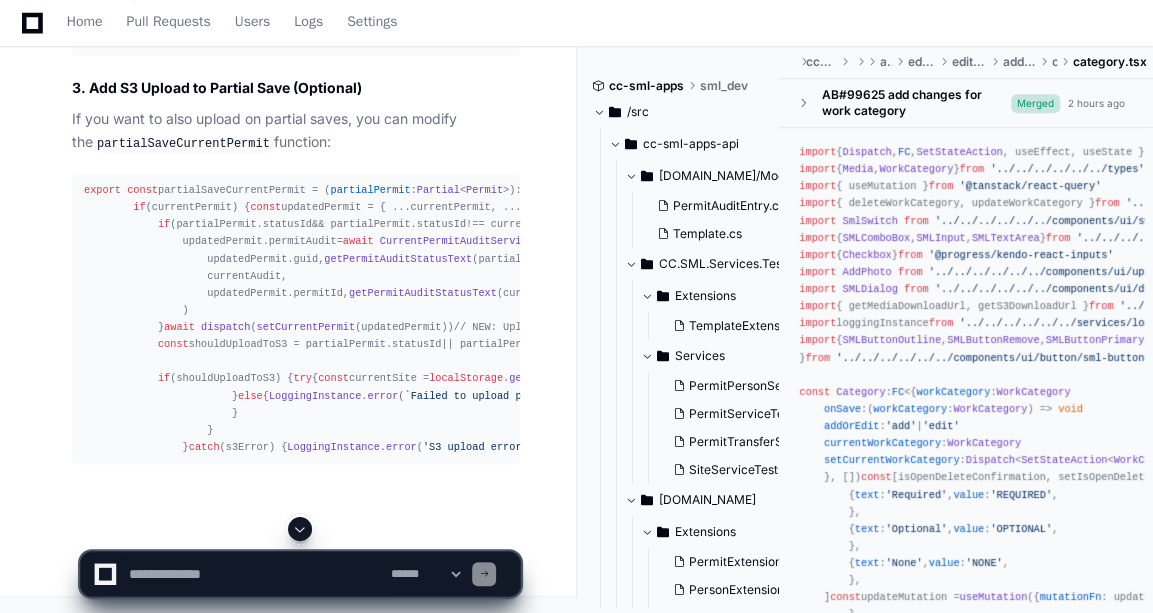 click 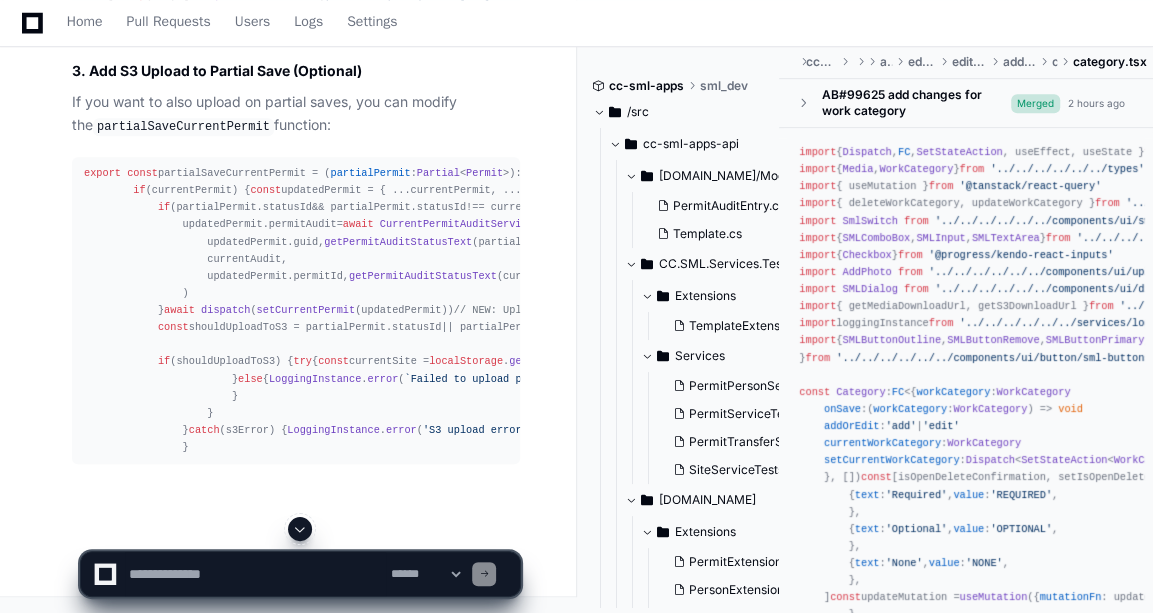 scroll, scrollTop: 18030, scrollLeft: 0, axis: vertical 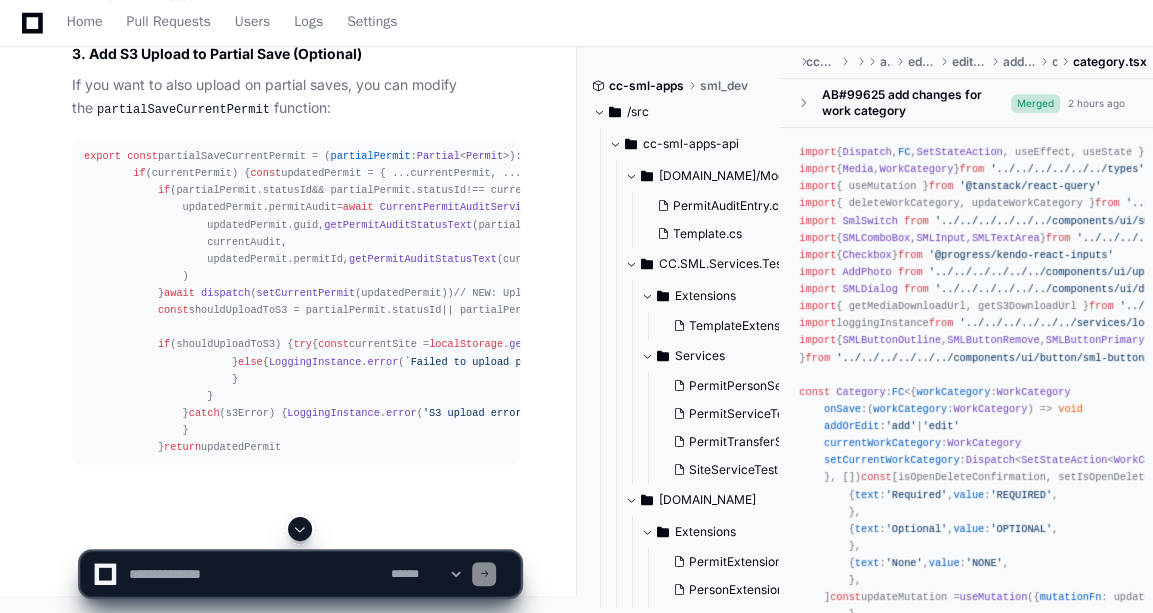 click 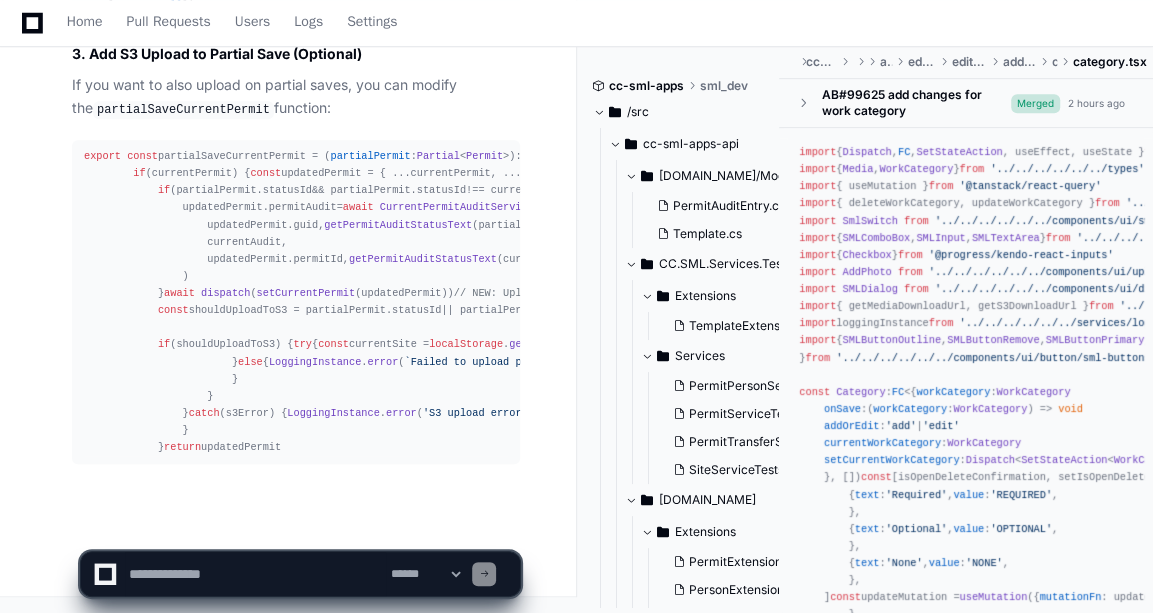 scroll, scrollTop: 18098, scrollLeft: 0, axis: vertical 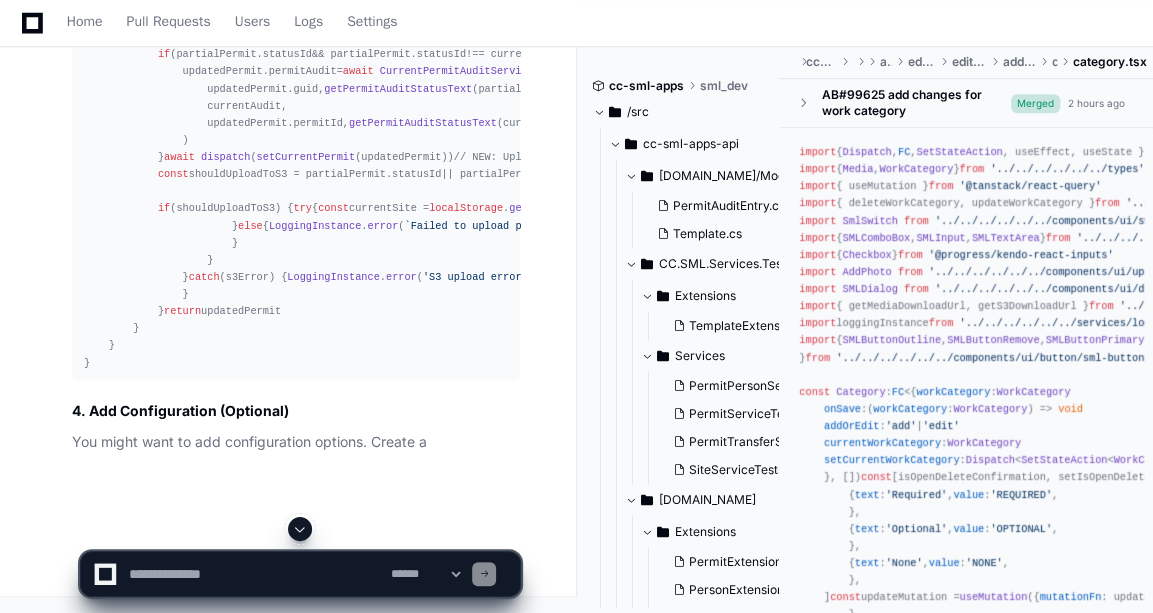 click 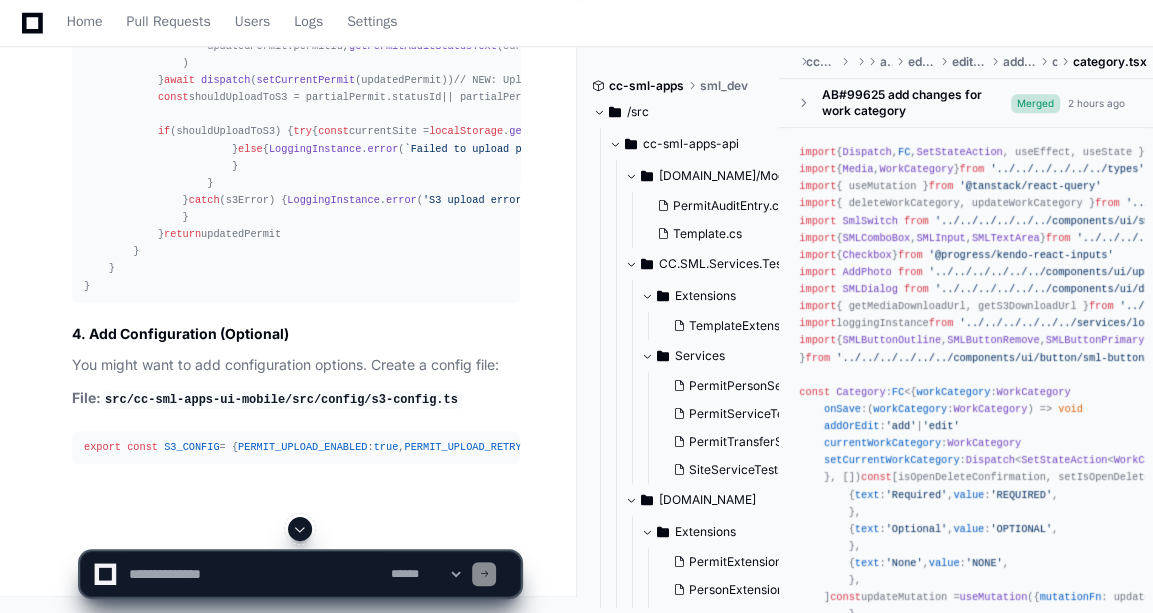 click 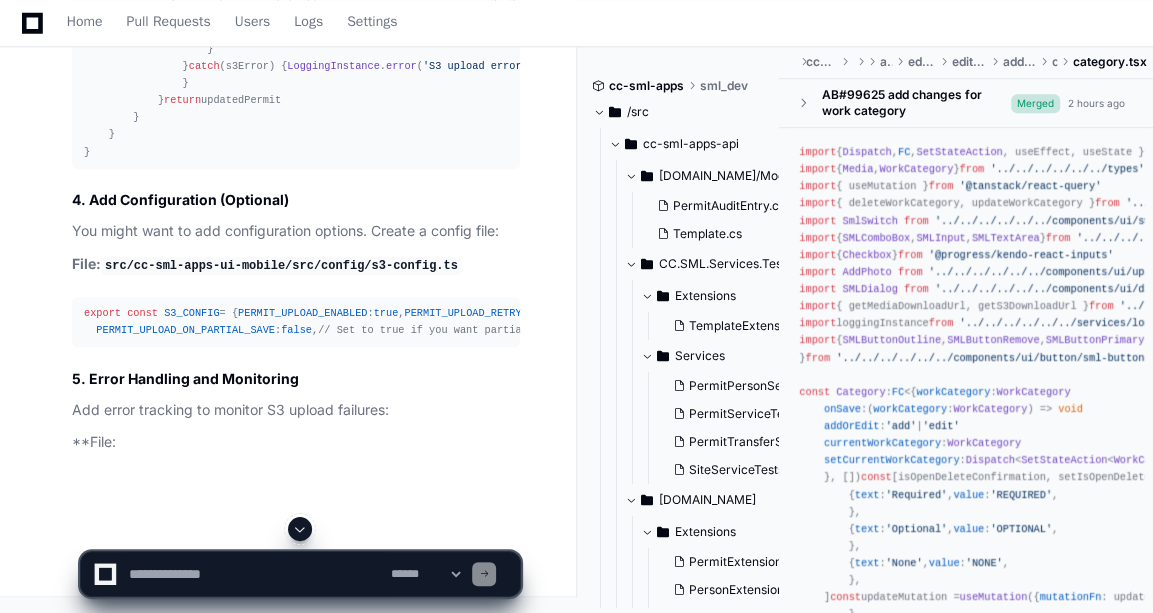 click 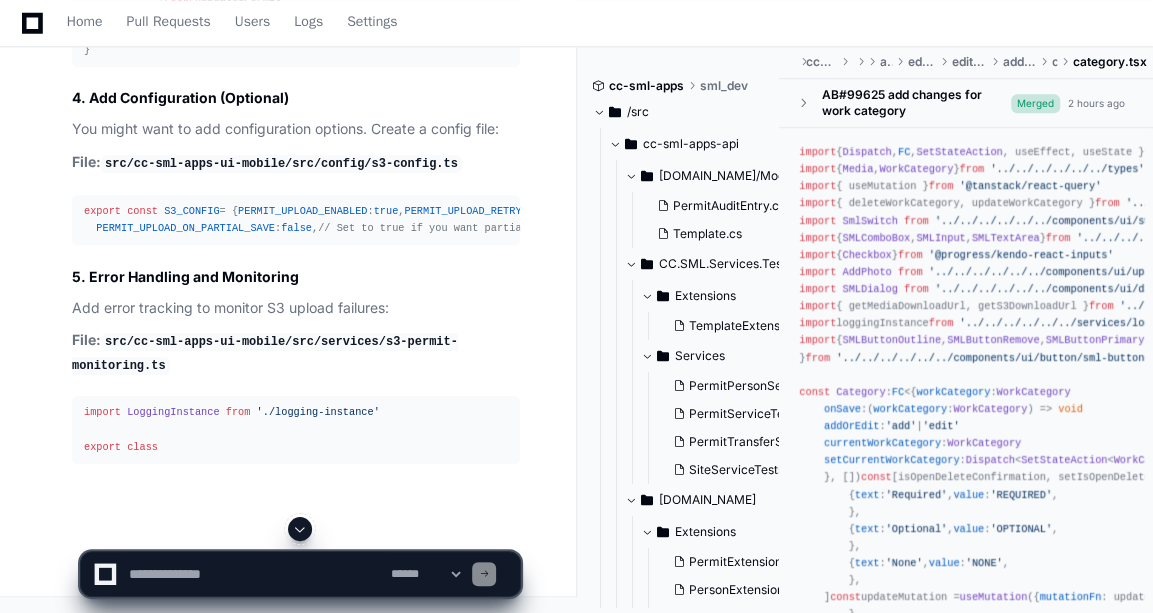 scroll, scrollTop: 18556, scrollLeft: 0, axis: vertical 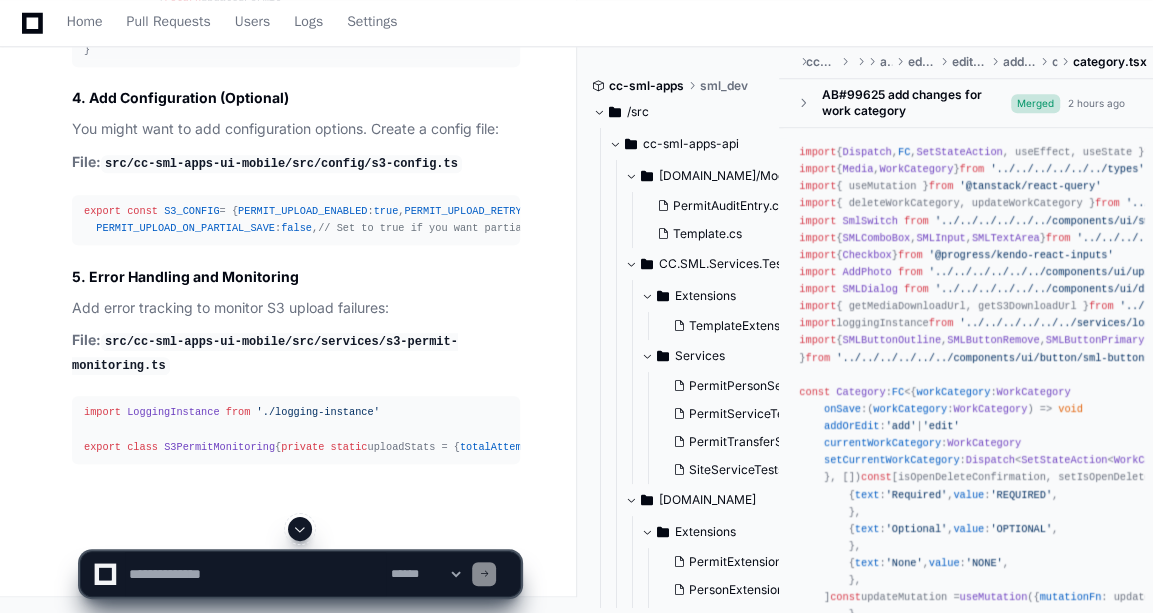 click 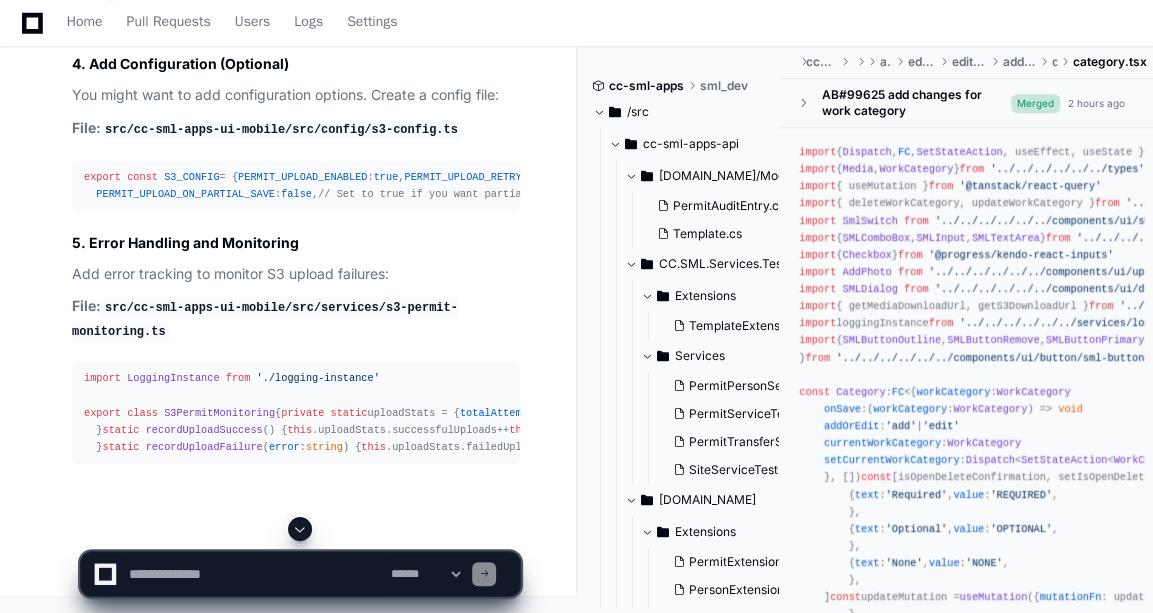 click 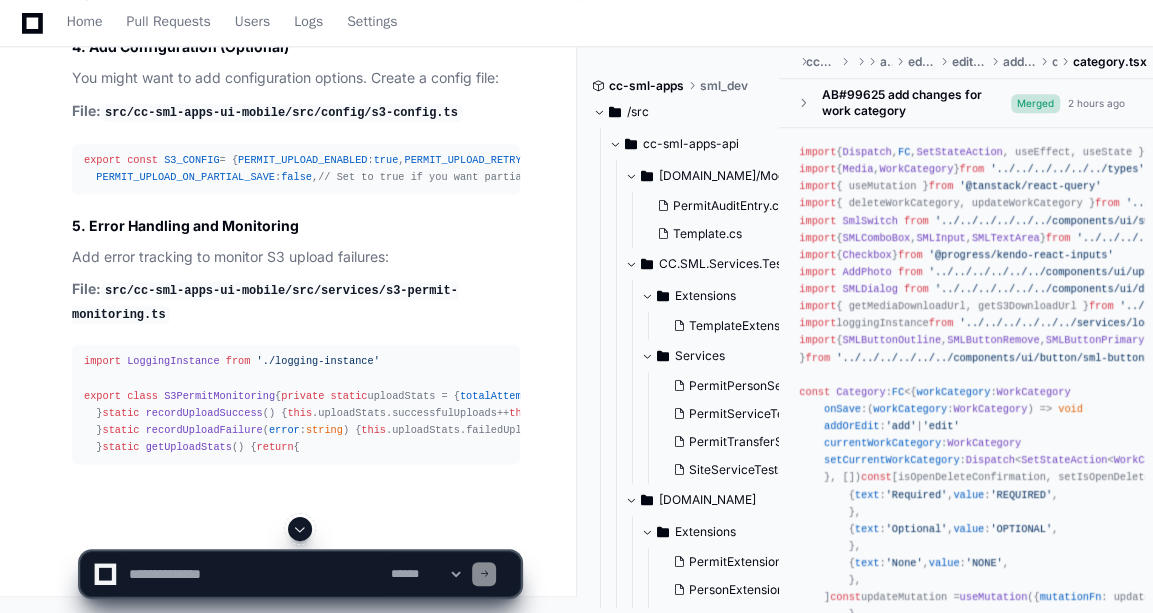 click 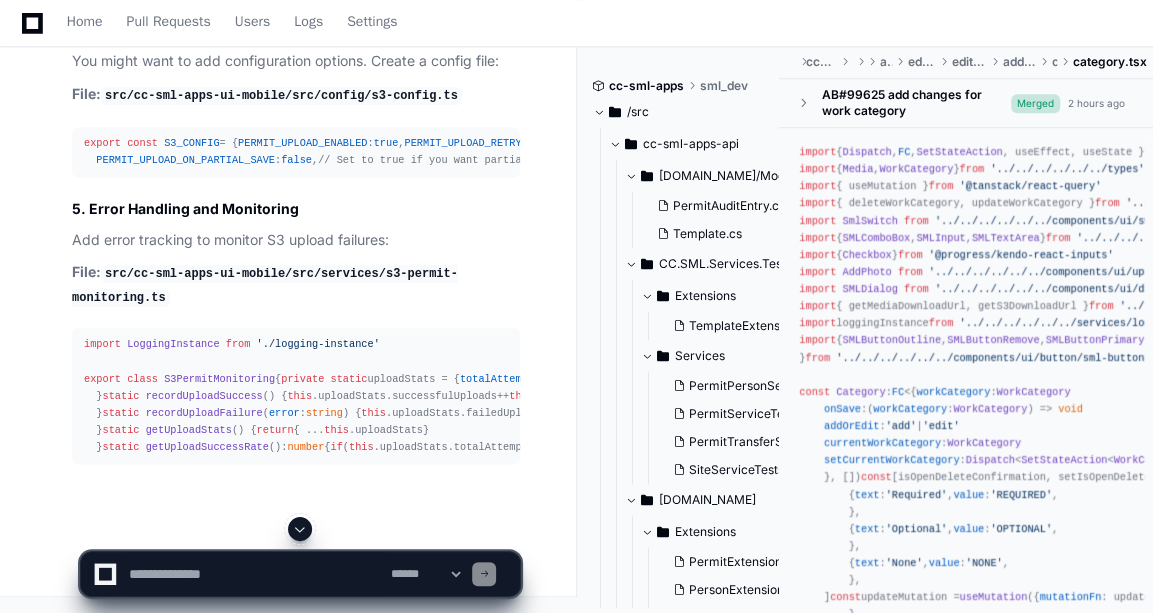 click 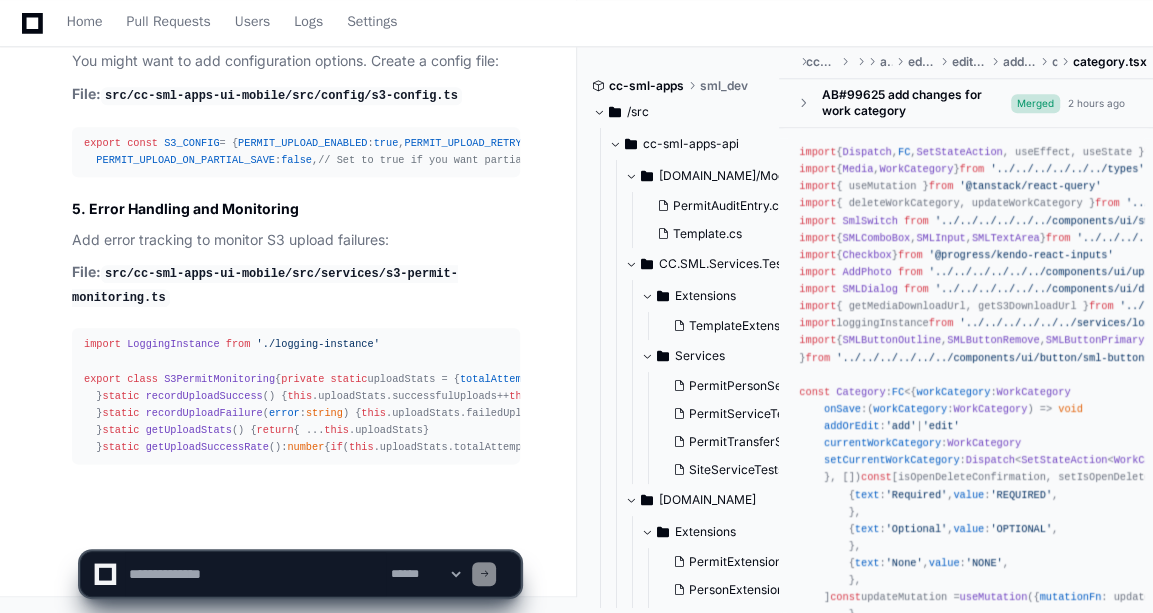scroll, scrollTop: 19087, scrollLeft: 0, axis: vertical 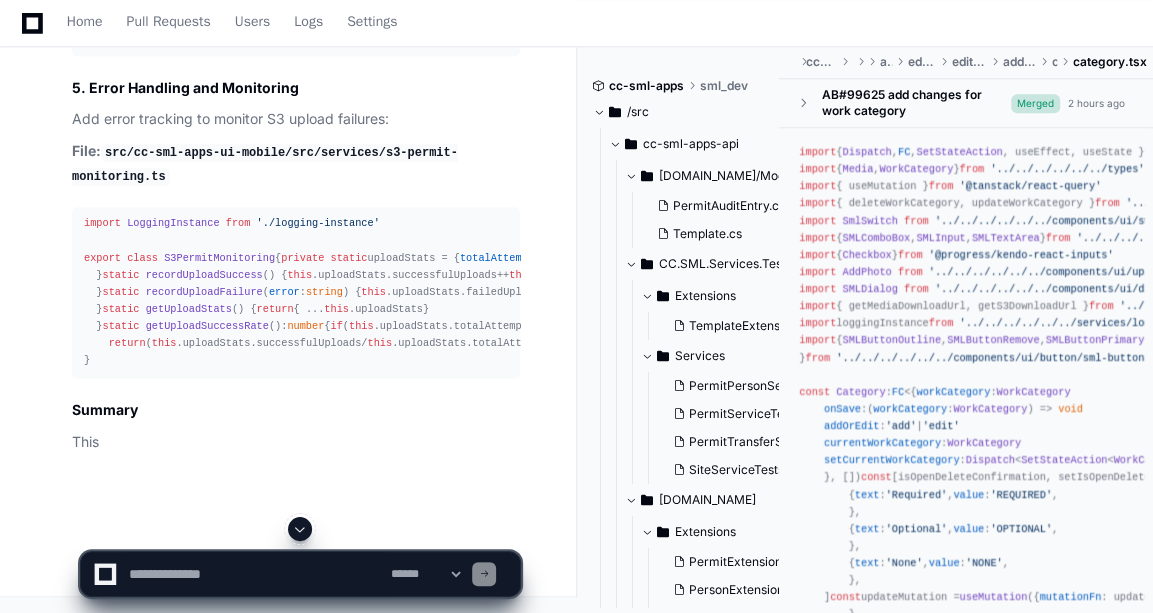 click 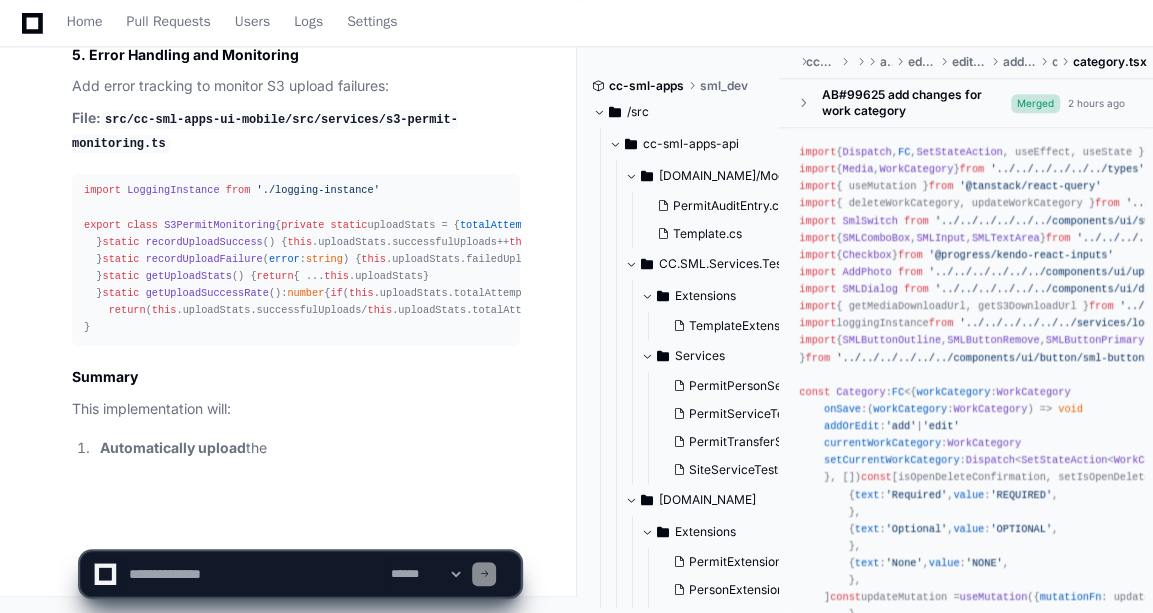 click on "**********" 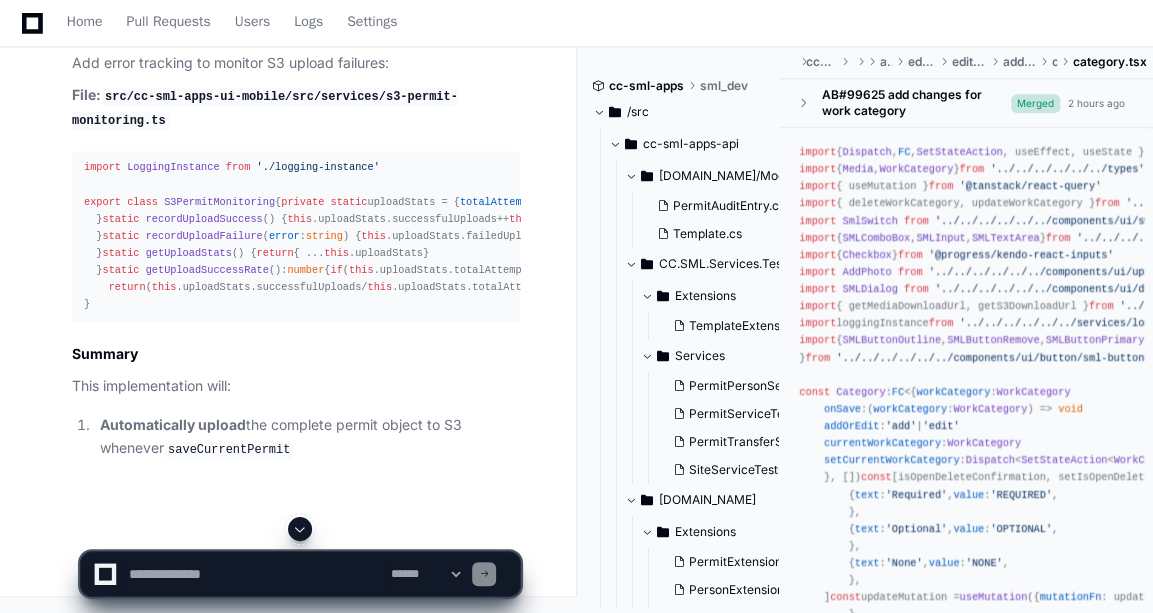 click 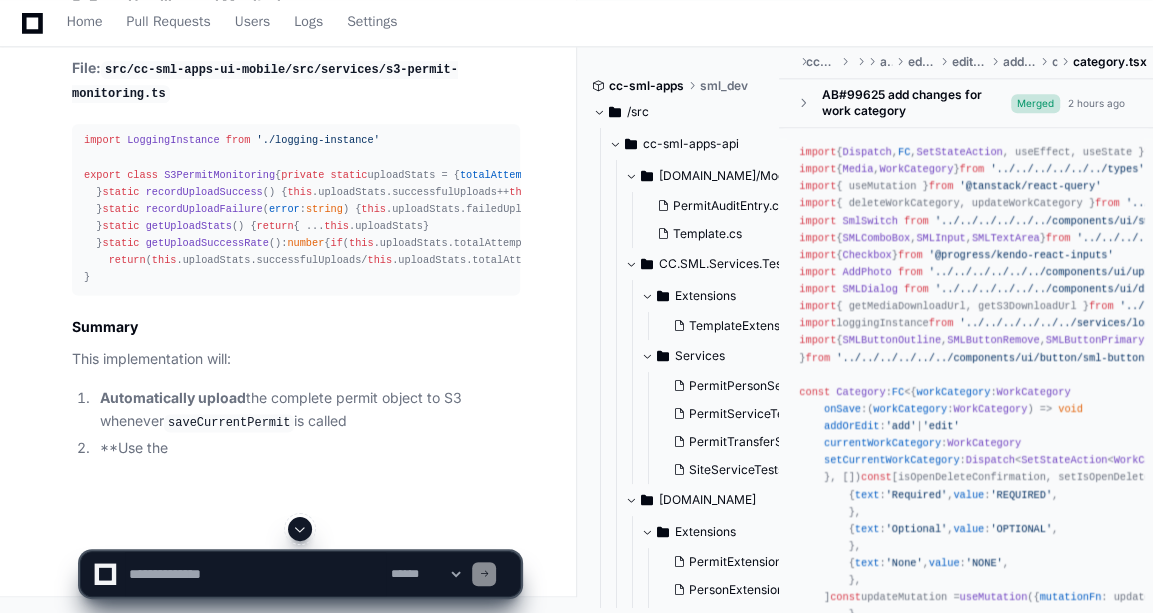 scroll, scrollTop: 19307, scrollLeft: 0, axis: vertical 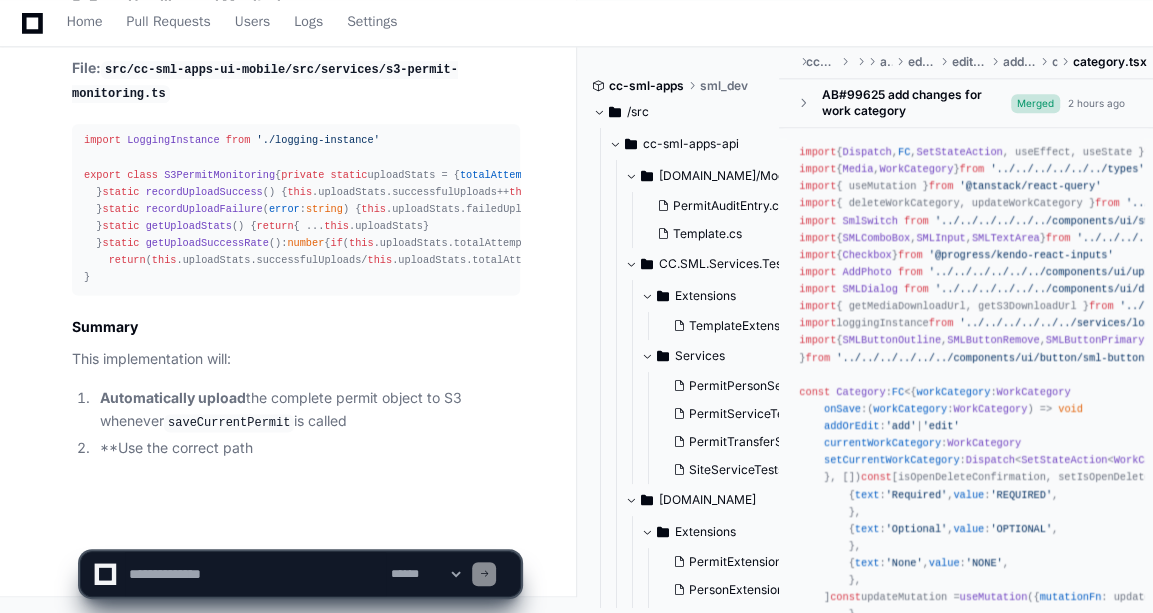 click on "**********" 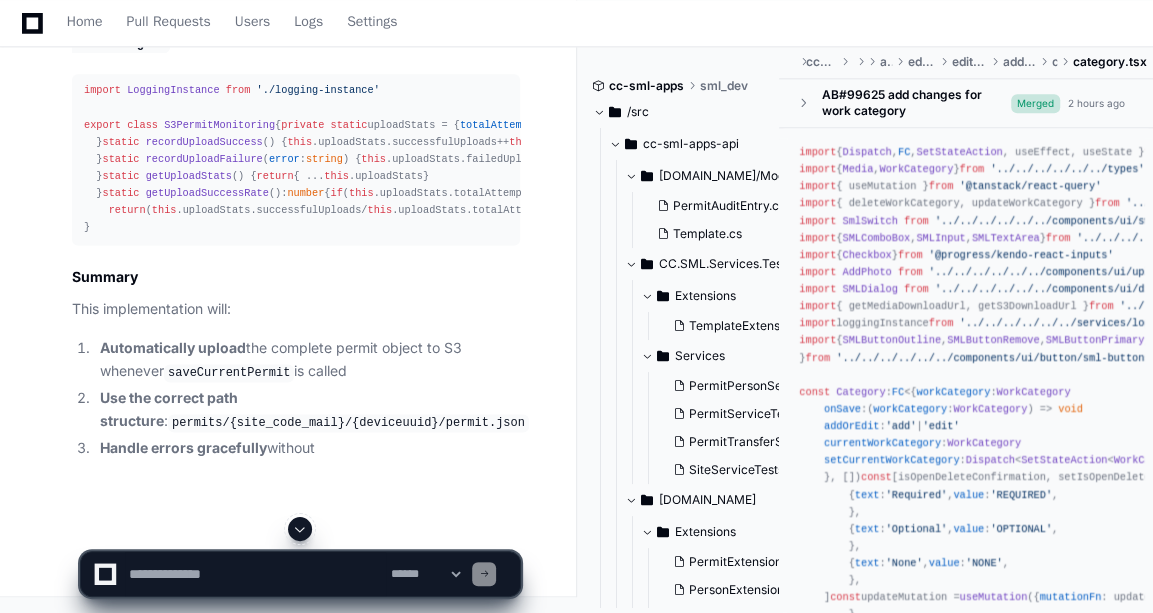 click 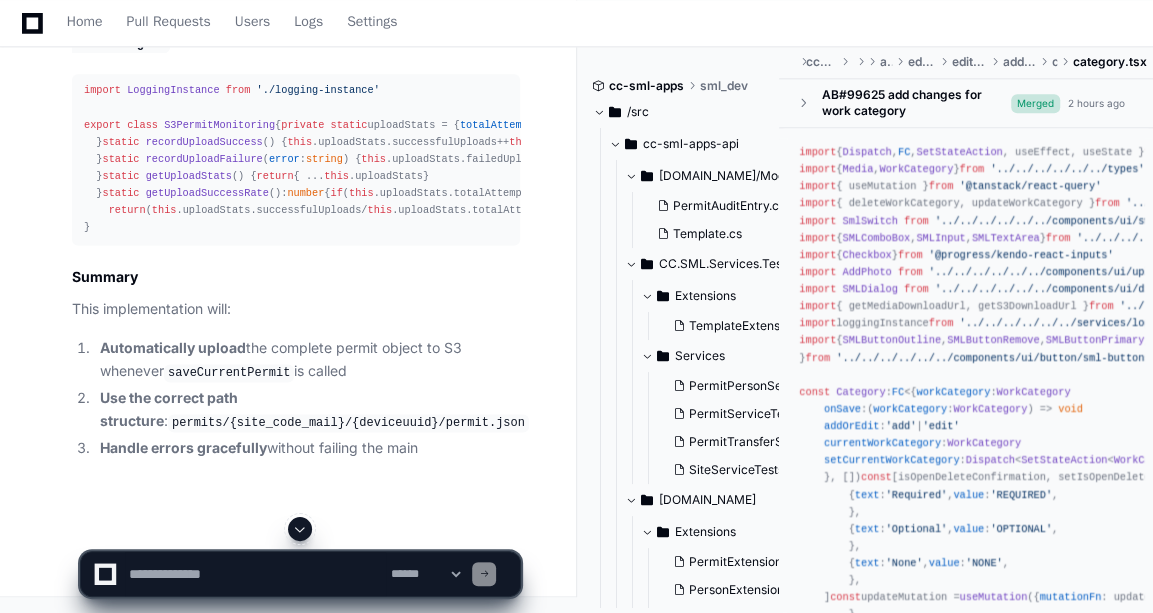 click on "**********" 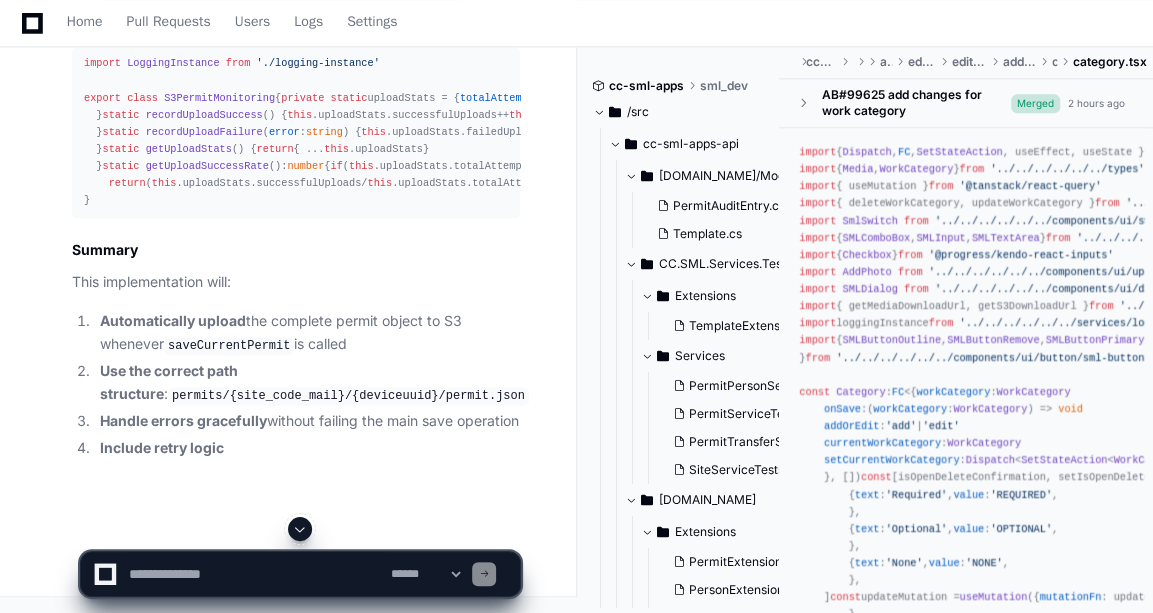 click 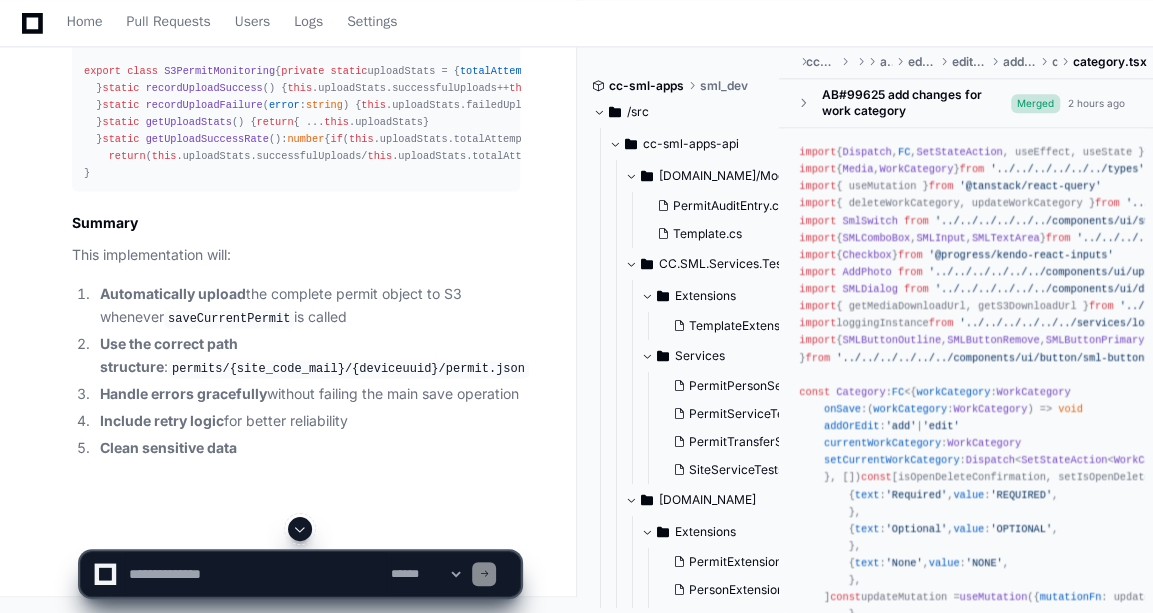 click 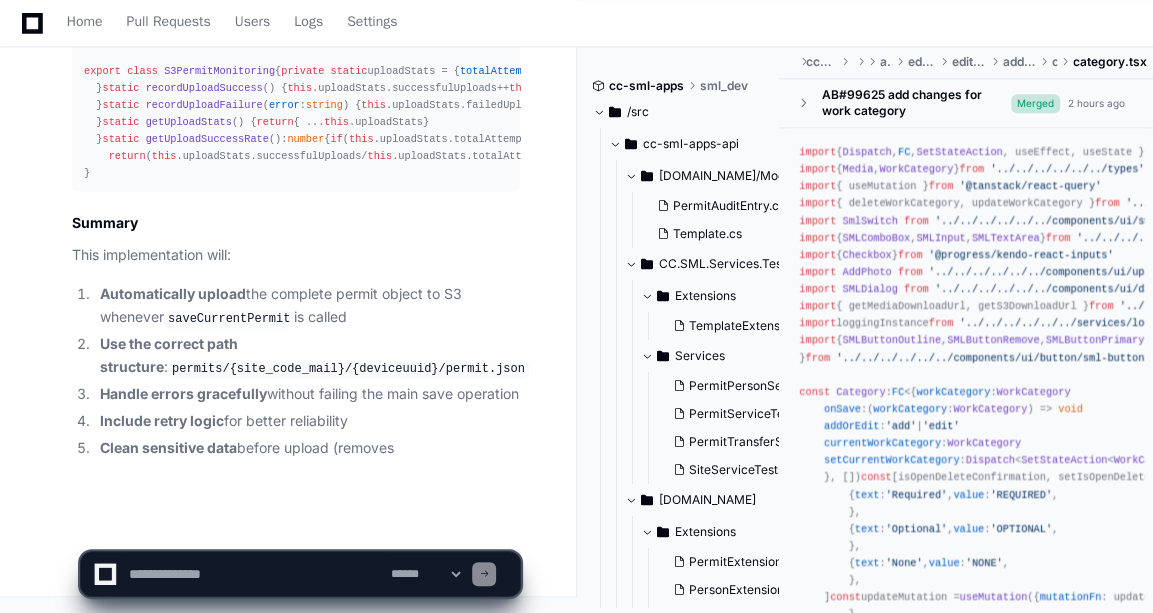 click on "**********" 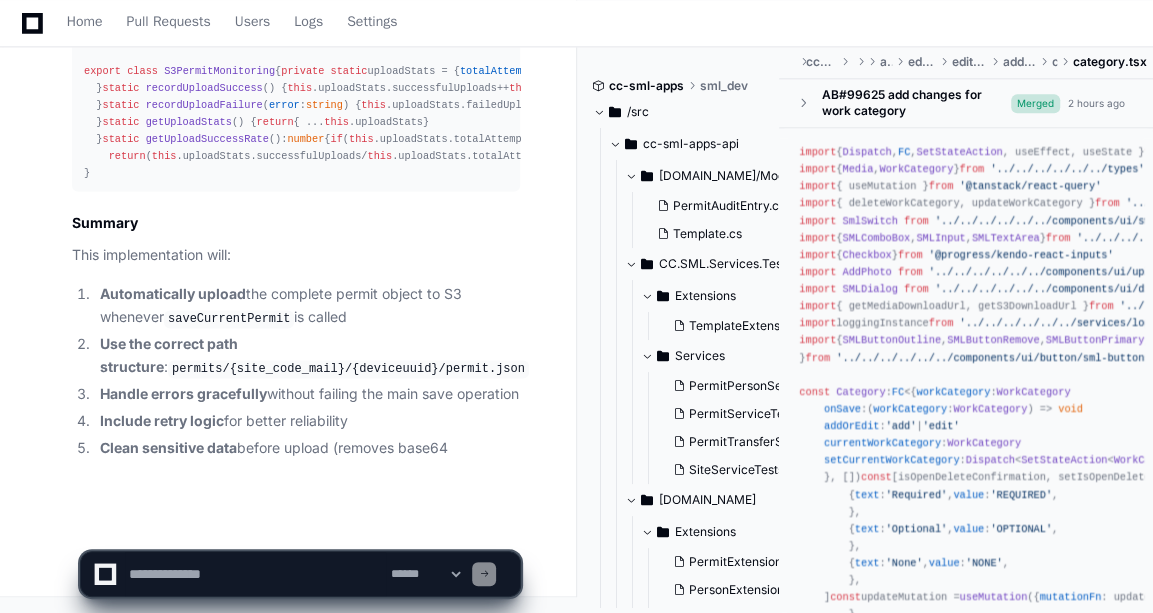click on "**********" 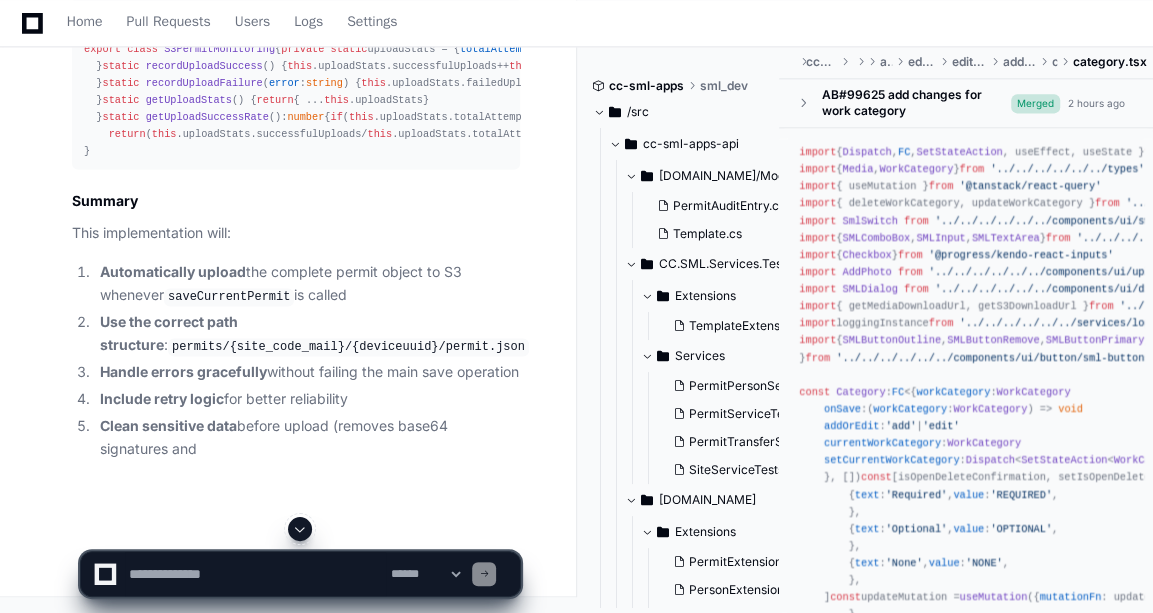 click 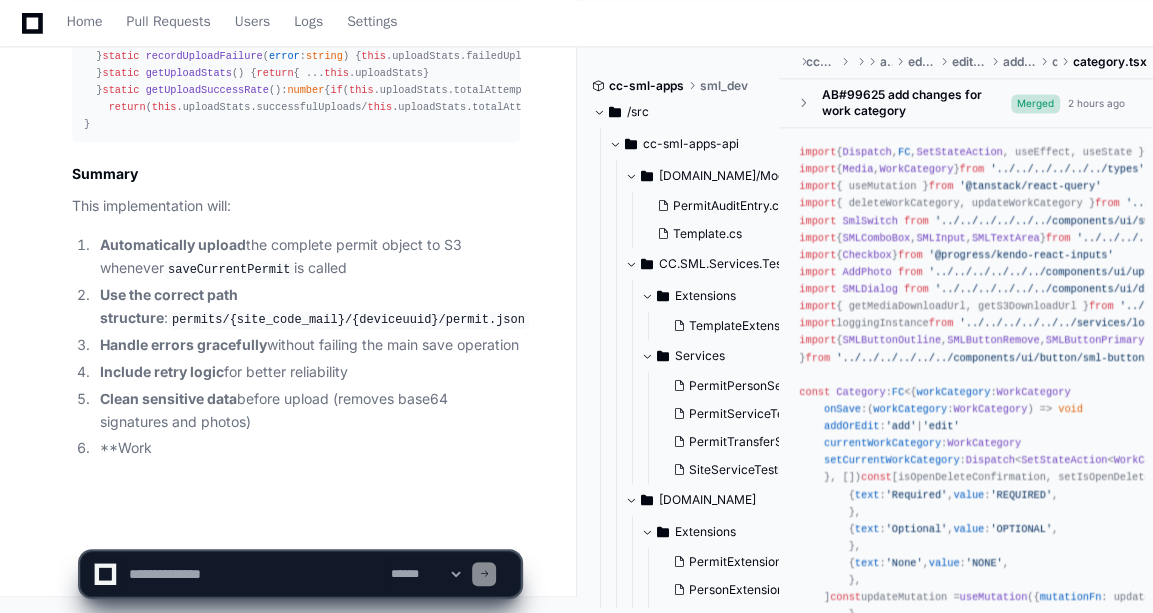scroll, scrollTop: 19483, scrollLeft: 0, axis: vertical 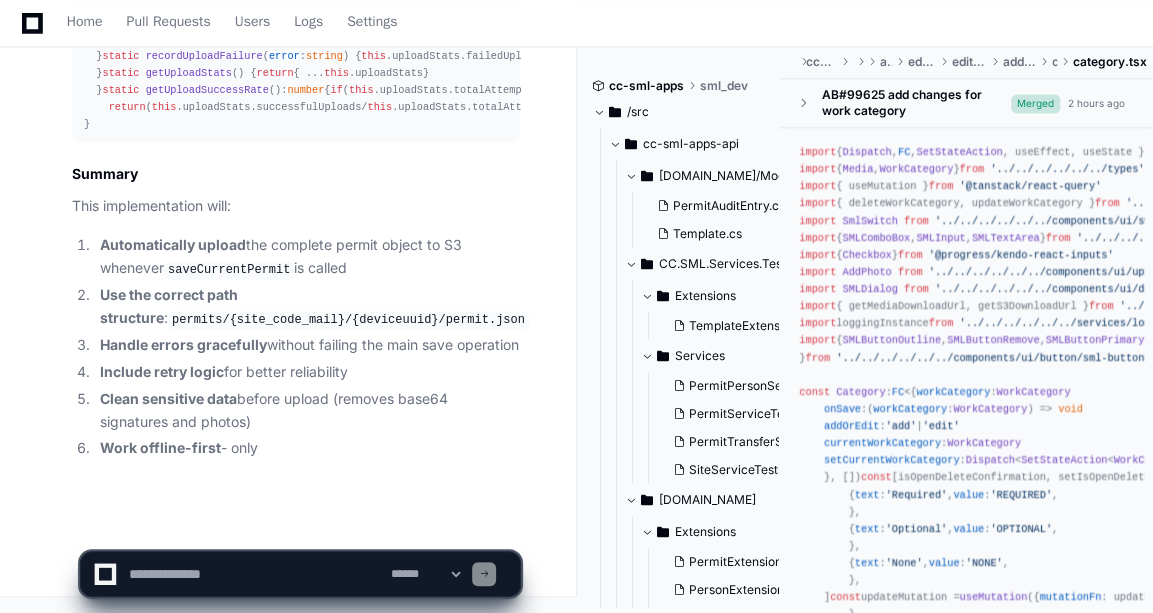 click on "**********" 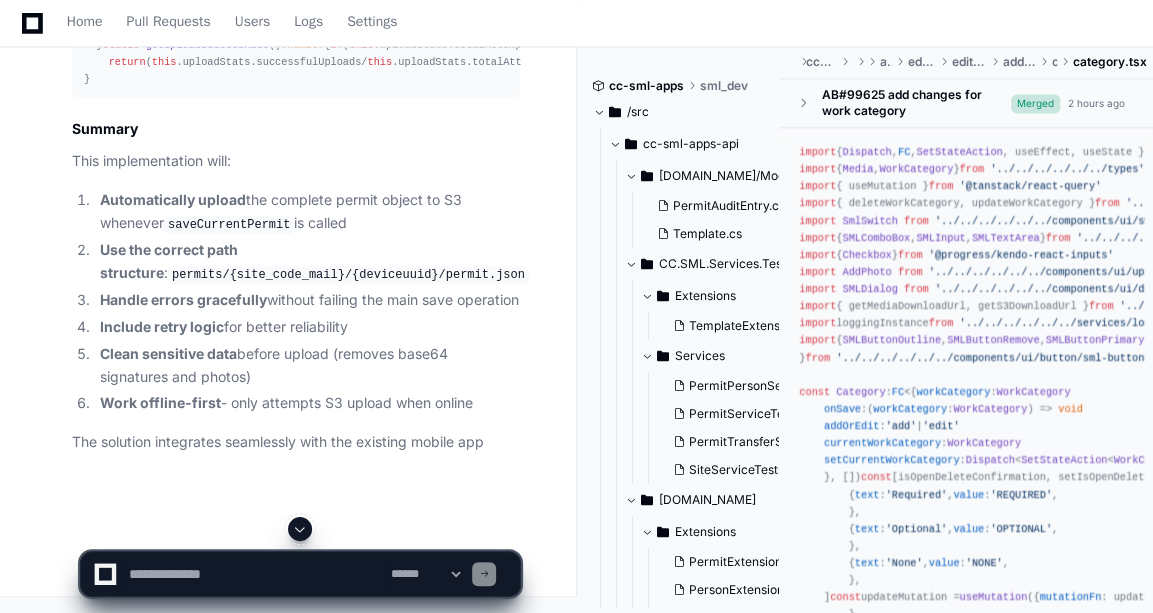 click 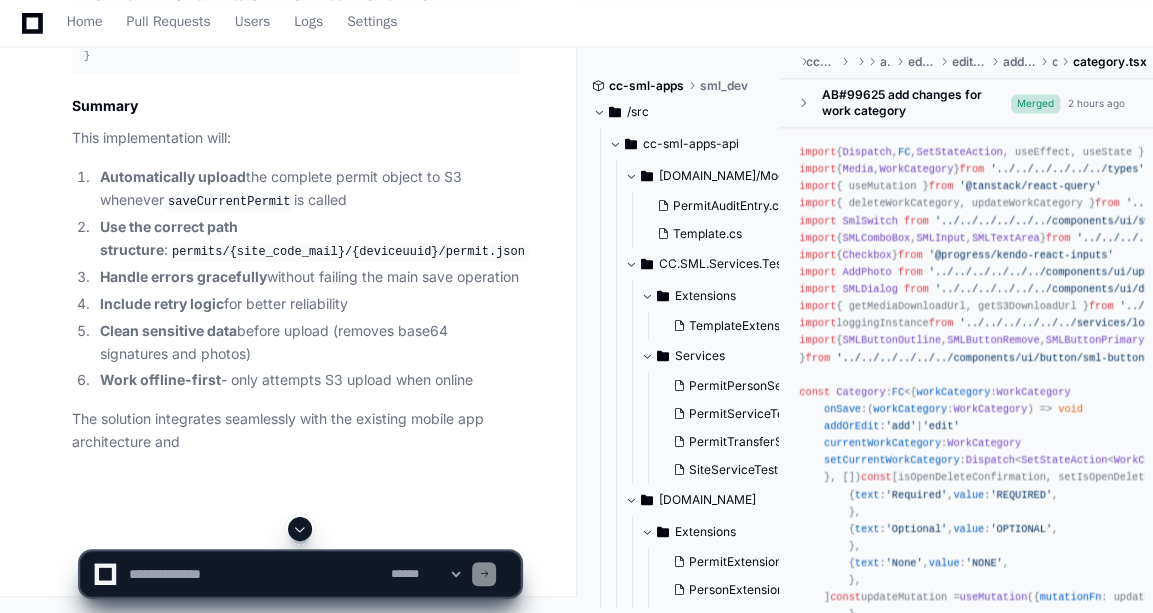 scroll, scrollTop: 19550, scrollLeft: 0, axis: vertical 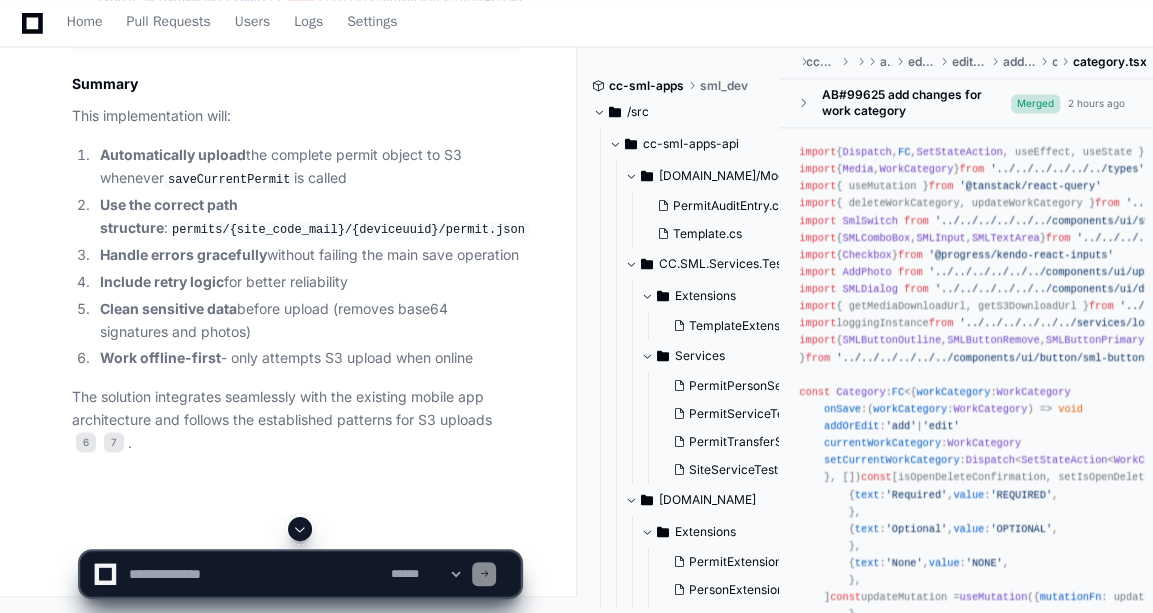 click on "**********" 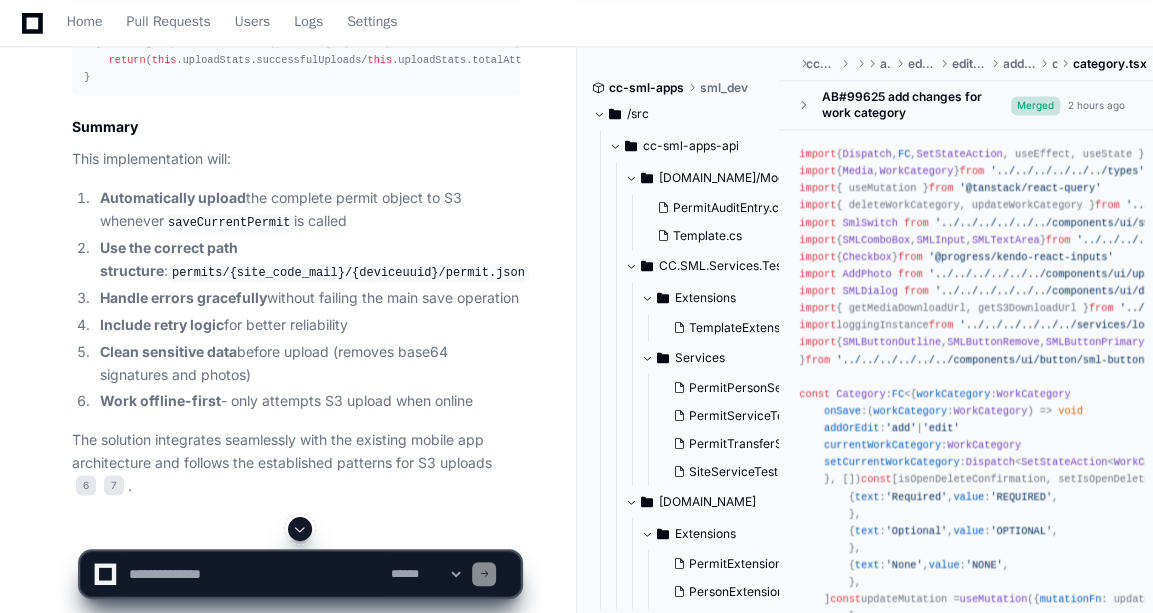 scroll, scrollTop: 14237, scrollLeft: 0, axis: vertical 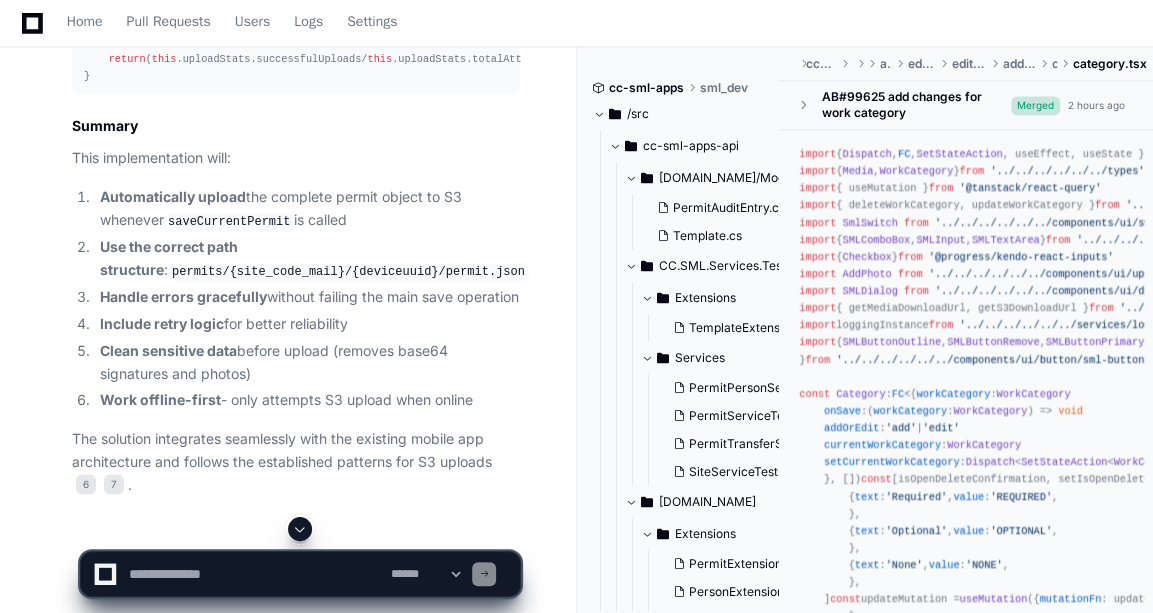 click on "import   LoggingInstance   from   './logging-instance'
import   SmlApiService   from   './sml-api-service'
import  {  Permit  }  from   '../store/features/permit/types/permit'
import  {  Site  }  from   '../store/features/site/types/site'
import  { getClientId }  from   '../pages/home/main-header/main-header'
export   interface  S3PermitUploadResult {
success :  boolean
s3Key ?:  string
error ?:  string
}
class   S3PermitService  {
/**
* Upload permit object as JSON to S3
* Path: permits/{site_code_mail}/{deviceuuid}/permit.json
*/
async   uploadPermitToS3 ( permit :  Permit ,  site :  Site ):  Promise <S3PermitUploadResult> {
try  {
const  deviceUuid =  await   getClientId ()
const  siteCodeMail = site. codeMail  || site. code
if  (!siteCodeMail) {
throw   new   Error ( 'Site code mail not available' )
}
if  (!deviceUuid) {
throw   new   Error ( 'Device UUID not available' )
}
/ ." 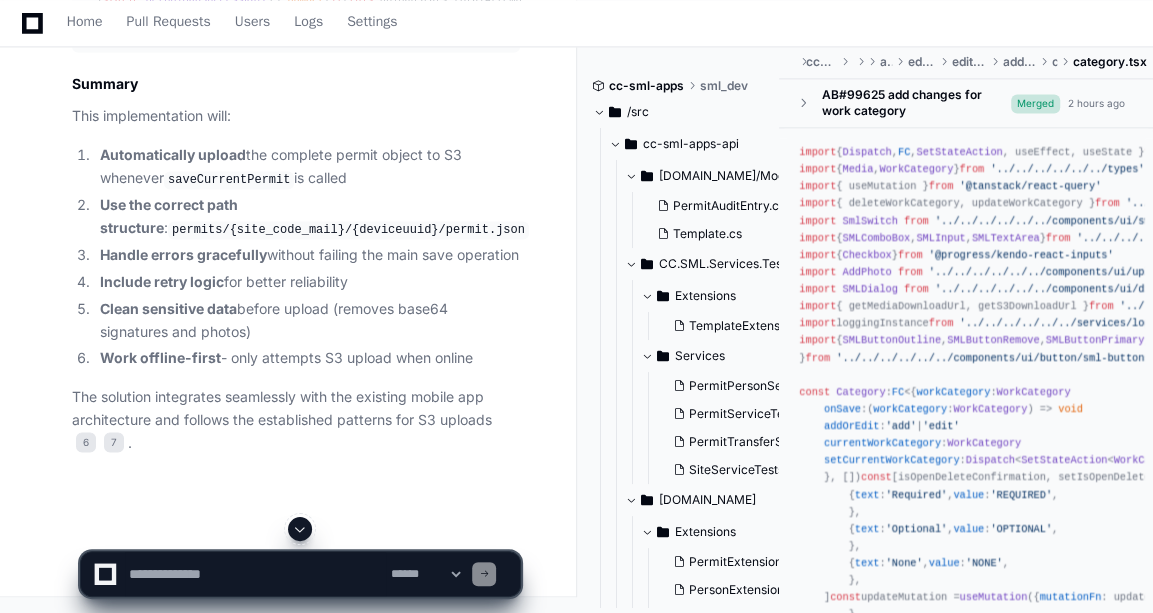 scroll, scrollTop: 16829, scrollLeft: 0, axis: vertical 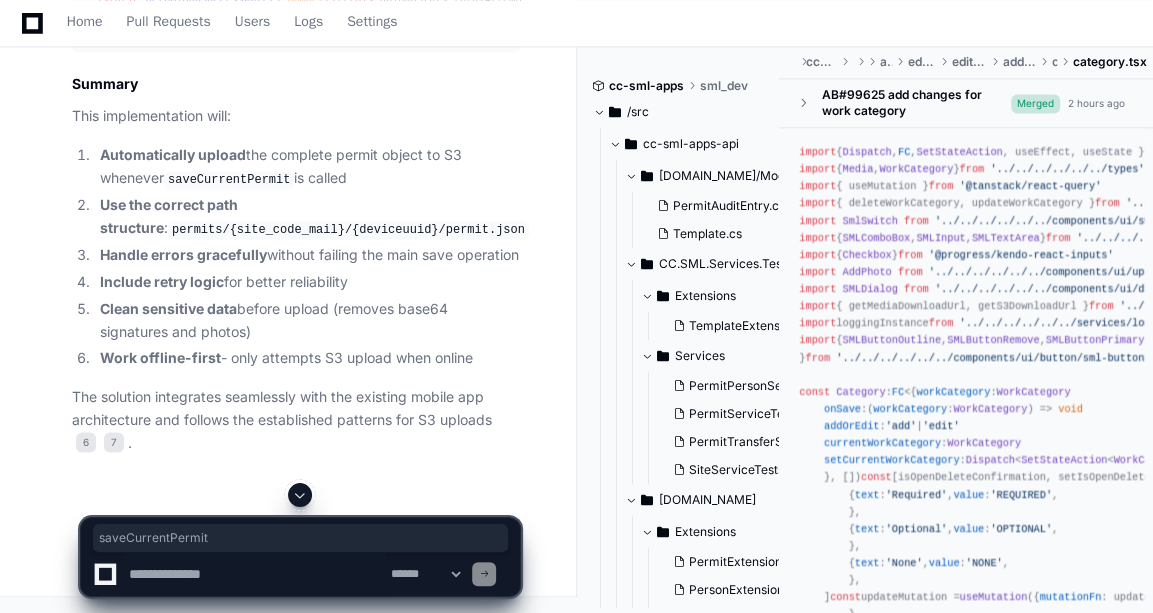 click on "export   const  saveCurrentPermit =  createAsyncThunk ( 'permit/updateCurrentPermit' ,  async  ( permit :  Permit ) => {
try  {
// ... existing code until line 270 ...
const  idbPermitId =  await   savePermit (permitObj,  'permit/updateCurrentPermit' )
const  updatedPermit = idbPermitId ?  await   getPermitById (idbPermitId) :  null
if  (idbPermitId !=  null  && idbPermitId !==  undefined ) {
LoggingInstance . log (
`createAsyncThunk/permit/updateCurrentPermit:Permit saved successfully. permitId ->  ${idbPermitId} ` ,
)
const  serializedSite =  JSON . stringify (updatedPermit)
localStorage . setItem ( 'currentPermit' , serializedSite)
// NEW: Upload permit to S3 after successful save
if  (currSite) {
try  {
LoggingInstance . log ( 'Attempting to upload permit to S3...' )
const  s3Result =  await if . log" 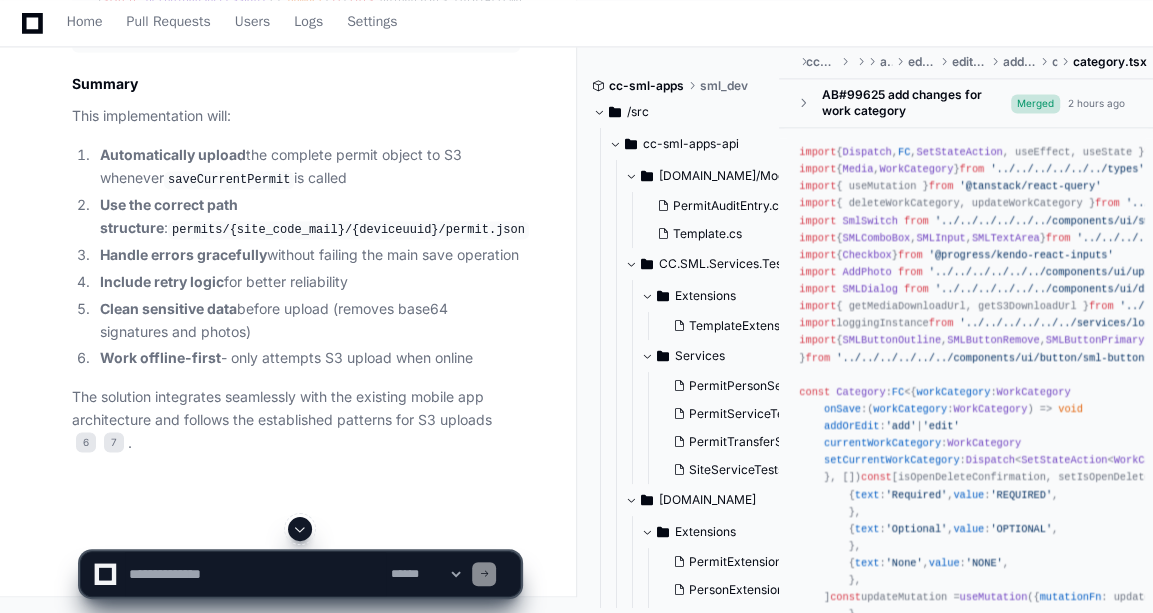 click on "export   const  saveCurrentPermit =  createAsyncThunk ( 'permit/updateCurrentPermit' ,  async  ( permit :  Permit ) => {
try  {
// ... existing code until line 270 ...
const  idbPermitId =  await   savePermit (permitObj,  'permit/updateCurrentPermit' )
const  updatedPermit = idbPermitId ?  await   getPermitById (idbPermitId) :  null
if  (idbPermitId !=  null  && idbPermitId !==  undefined ) {
LoggingInstance . log (
`createAsyncThunk/permit/updateCurrentPermit:Permit saved successfully. permitId ->  ${idbPermitId} ` ,
)
const  serializedSite =  JSON . stringify (updatedPermit)
localStorage . setItem ( 'currentPermit' , serializedSite)
// NEW: Upload permit to S3 after successful save
if  (currSite) {
try  {
LoggingInstance . log ( 'Attempting to upload permit to S3...' )
const  s3Result =  await if . log" 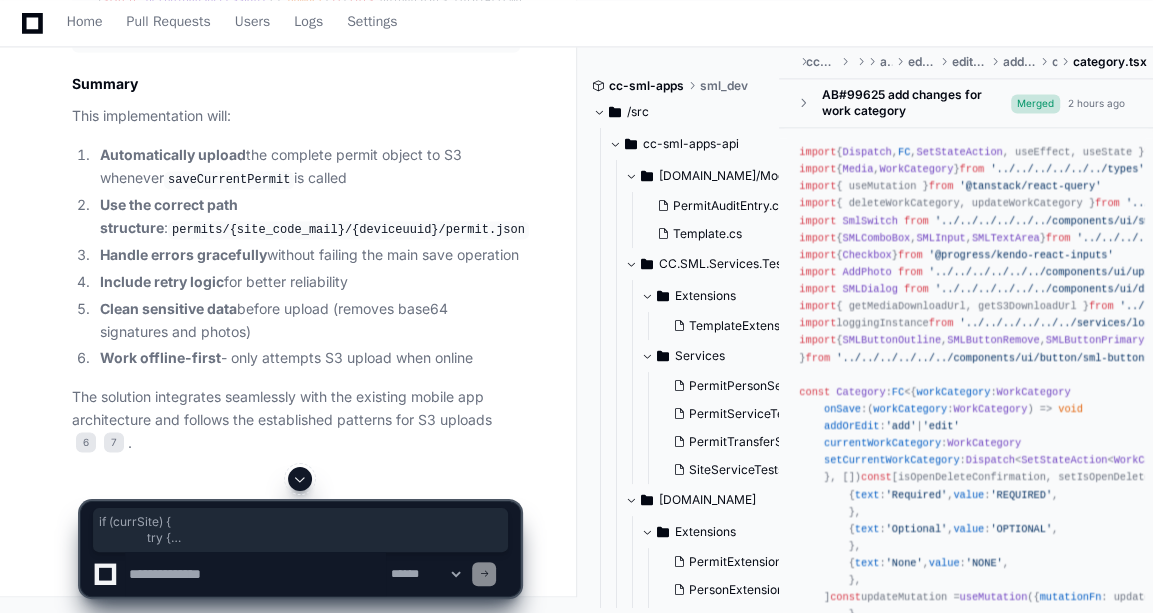 drag, startPoint x: 153, startPoint y: 189, endPoint x: 205, endPoint y: 446, distance: 262.20795 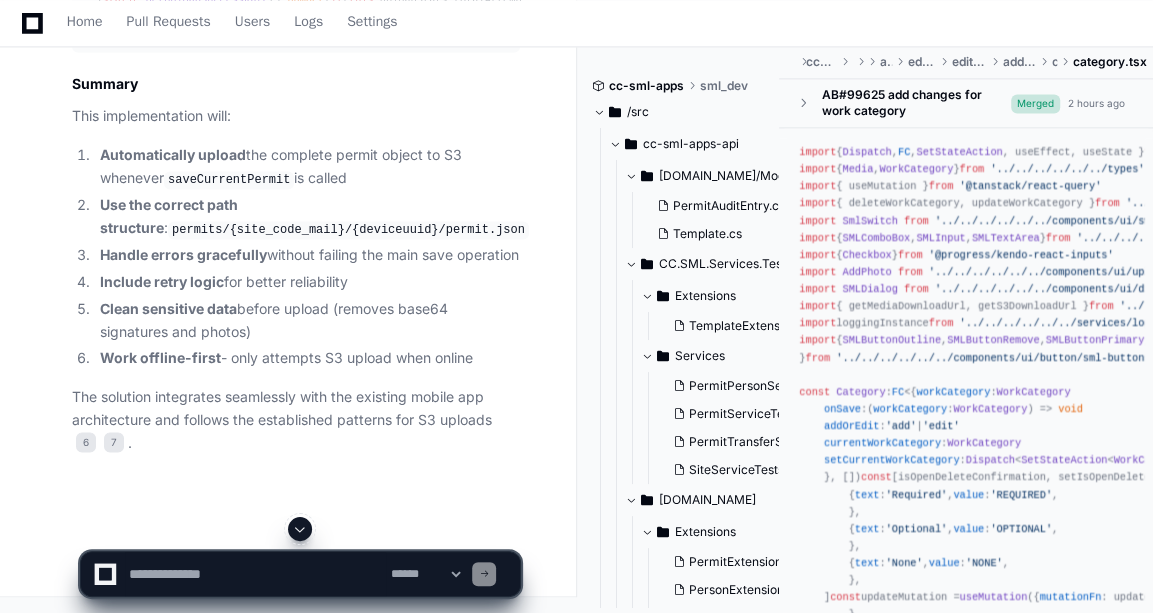scroll, scrollTop: 17015, scrollLeft: 0, axis: vertical 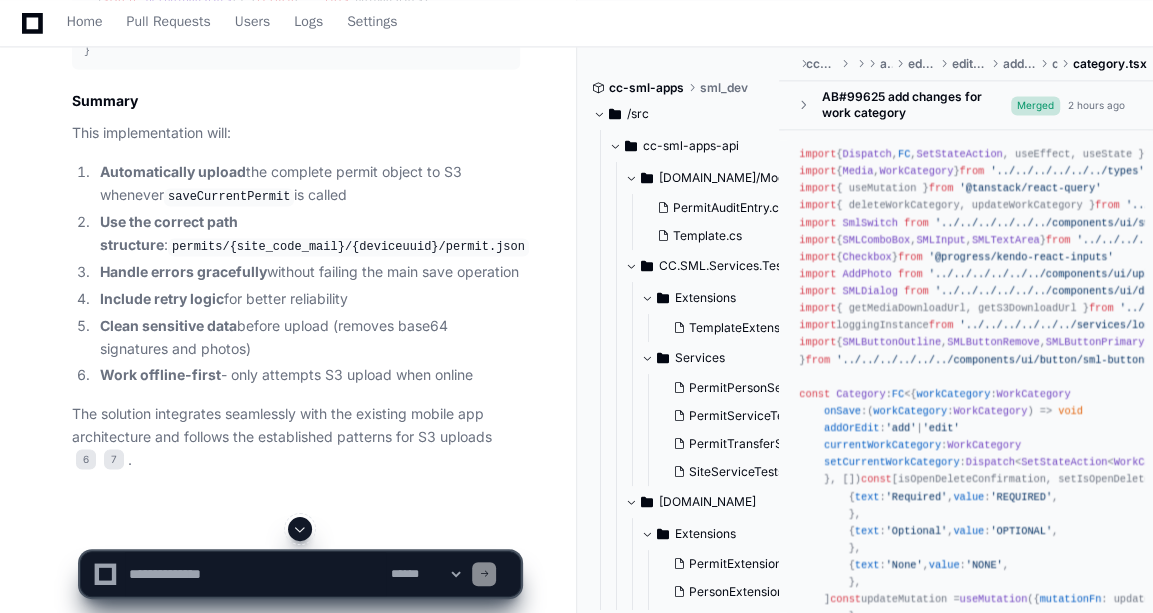 click on "import   LoggingInstance   from   './logging-instance'
import   SmlApiService   from   './sml-api-service'
import  {  Permit  }  from   '../store/features/permit/types/permit'
import  {  Site  }  from   '../store/features/site/types/site'
import  { getClientId }  from   '../pages/home/main-header/main-header'
export   interface  S3PermitUploadResult {
success :  boolean
s3Key ?:  string
error ?:  string
}
class   S3PermitService  {
/**
* Upload permit object as JSON to S3
* Path: permits/{site_code_mail}/{deviceuuid}/permit.json
*/
async   uploadPermitToS3 ( permit :  Permit ,  site :  Site ):  Promise <S3PermitUploadResult> {
try  {
const  deviceUuid =  await   getClientId ()
const  siteCodeMail = site. codeMail  || site. code
if  (!siteCodeMail) {
throw   new   Error ( 'Site code mail not available' )
}
if  (!deviceUuid) {
throw   new   Error ( 'Device UUID not available' )
}
/ ." 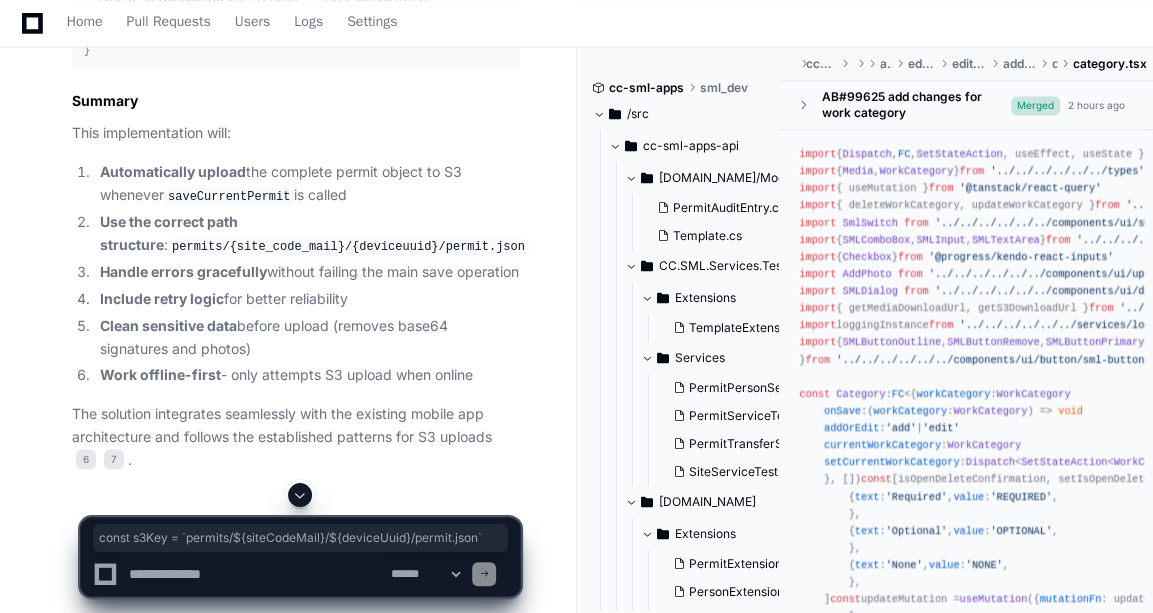 click on "import   LoggingInstance   from   './logging-instance'
import   SmlApiService   from   './sml-api-service'
import  {  Permit  }  from   '../store/features/permit/types/permit'
import  {  Site  }  from   '../store/features/site/types/site'
import  { getClientId }  from   '../pages/home/main-header/main-header'
export   interface  S3PermitUploadResult {
success :  boolean
s3Key ?:  string
error ?:  string
}
class   S3PermitService  {
/**
* Upload permit object as JSON to S3
* Path: permits/{site_code_mail}/{deviceuuid}/permit.json
*/
async   uploadPermitToS3 ( permit :  Permit ,  site :  Site ):  Promise <S3PermitUploadResult> {
try  {
const  deviceUuid =  await   getClientId ()
const  siteCodeMail = site. codeMail  || site. code
if  (!siteCodeMail) {
throw   new   Error ( 'Site code mail not available' )
}
if  (!deviceUuid) {
throw   new   Error ( 'Device UUID not available' )
}
/ ." 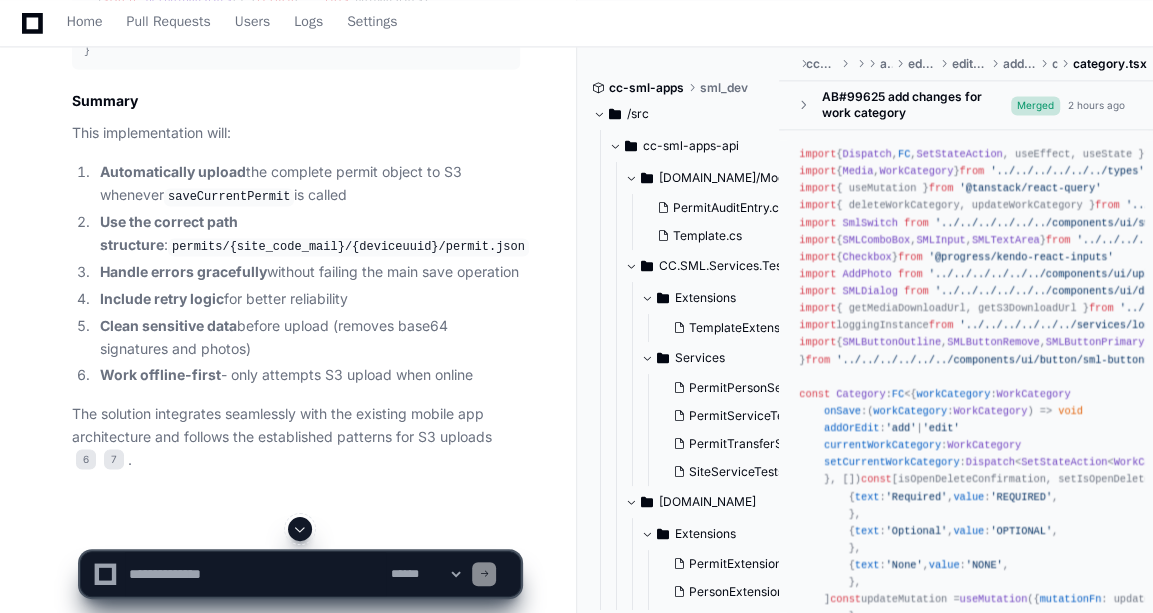 scroll, scrollTop: 14160, scrollLeft: 0, axis: vertical 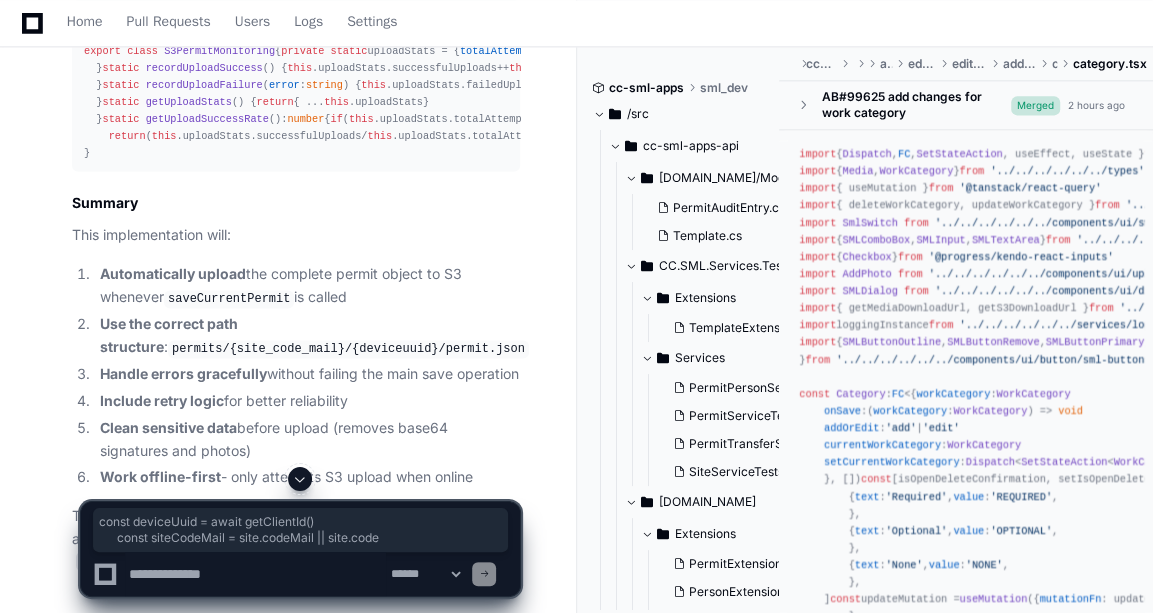 drag, startPoint x: 115, startPoint y: 152, endPoint x: 398, endPoint y: 163, distance: 283.2137 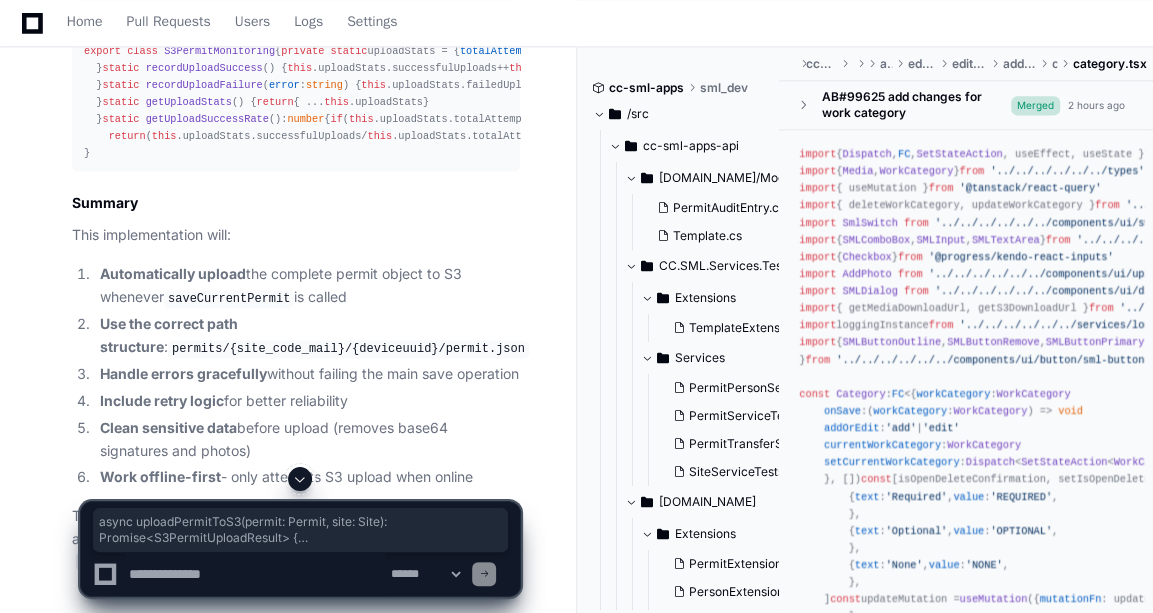 drag, startPoint x: 95, startPoint y: 114, endPoint x: 195, endPoint y: 277, distance: 191.23022 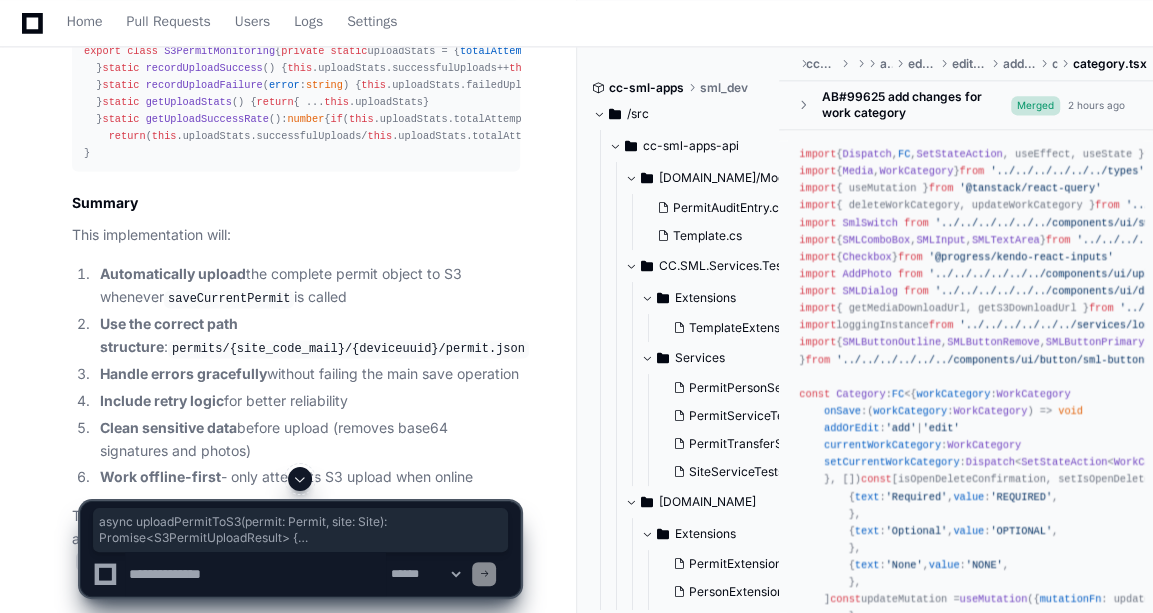 click on "import   LoggingInstance   from   './logging-instance'
import   SmlApiService   from   './sml-api-service'
import  {  Permit  }  from   '../store/features/permit/types/permit'
import  {  Site  }  from   '../store/features/site/types/site'
import  { getClientId }  from   '../pages/home/main-header/main-header'
export   interface  S3PermitUploadResult {
success :  boolean
s3Key ?:  string
error ?:  string
}
class   S3PermitService  {
/**
* Upload permit object as JSON to S3
* Path: permits/{site_code_mail}/{deviceuuid}/permit.json
*/
async   uploadPermitToS3 ( permit :  Permit ,  site :  Site ):  Promise <S3PermitUploadResult> {
try  {
const  deviceUuid =  await   getClientId ()
const  siteCodeMail = site. codeMail  || site. code
if  (!siteCodeMail) {
throw   new   Error ( 'Site code mail not available' )
}
if  (!deviceUuid) {
throw   new   Error ( 'Device UUID not available' )
}
/ ." 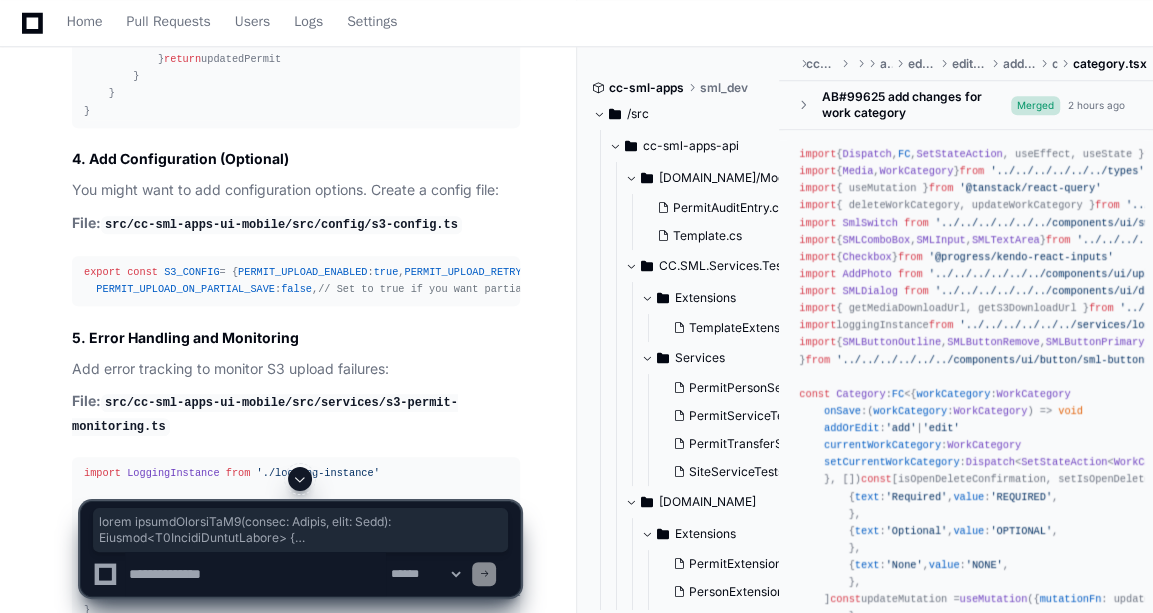 scroll, scrollTop: 13701, scrollLeft: 0, axis: vertical 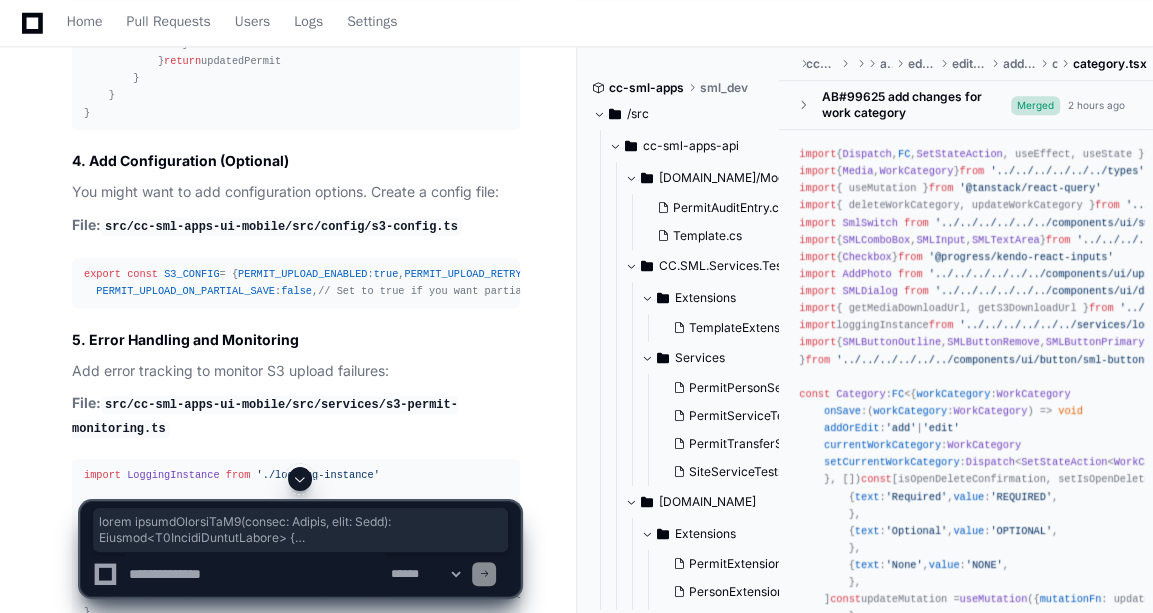 copy on "async   uploadPermitToS3 ( permit :  Permit ,  site :  Site ):  Promise <S3PermitUploadResult> {
try  {
const  deviceUuid =  await   getClientId ()
const  siteCodeMail = site. codeMail  || site. code
if  (!siteCodeMail) {
throw   new   Error ( 'Site code mail not available' )
}
if  (!deviceUuid) {
throw   new   Error ( 'Device UUID not available' )
}
// Create S3 key path
const  s3Key =  `permits/ ${siteCodeMail} / ${deviceUuid} /permit.json`
LoggingInstance . log ( `Uploading permit to S3 with key:  ${s3Key} ` )
// Get pre-signed upload URL
const  uploadUrl =  await   this . getS3UploadUrl (s3Key,  'application/json' , site. siteId )
if  (!uploadUrl) {
throw   new   Error ( 'Failed to get S3 upload URL' )
}
// Prepare permit JSON (clean up sensitive data if needed)
const  permitJson =  this . preparePermitForUpload (permit)
const  jsonString =  JSON . stringify ..." 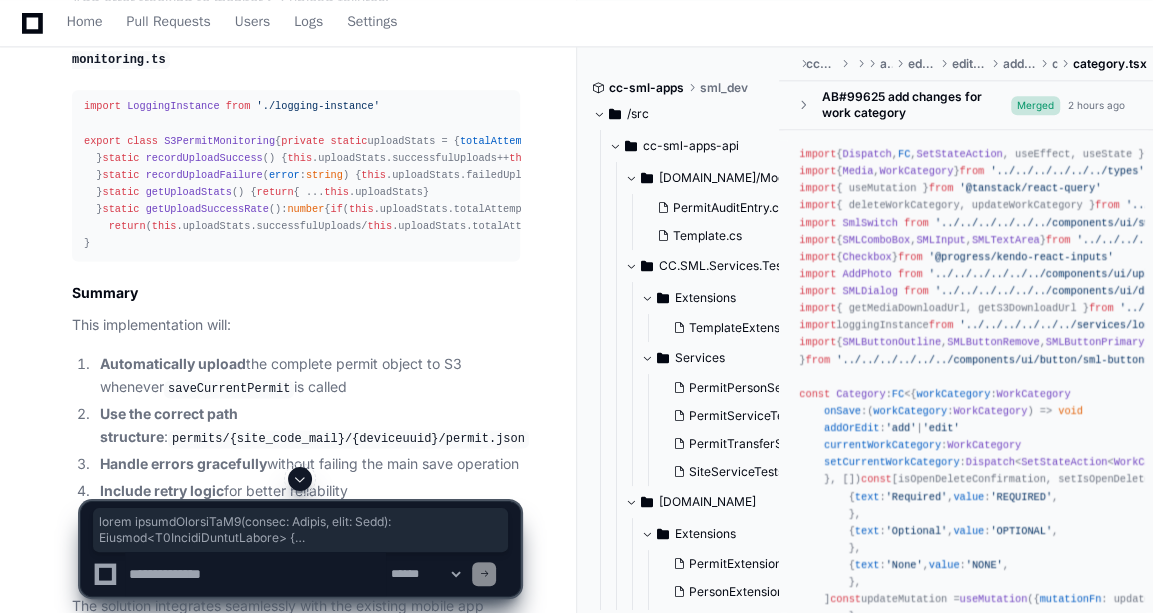 scroll, scrollTop: 14068, scrollLeft: 0, axis: vertical 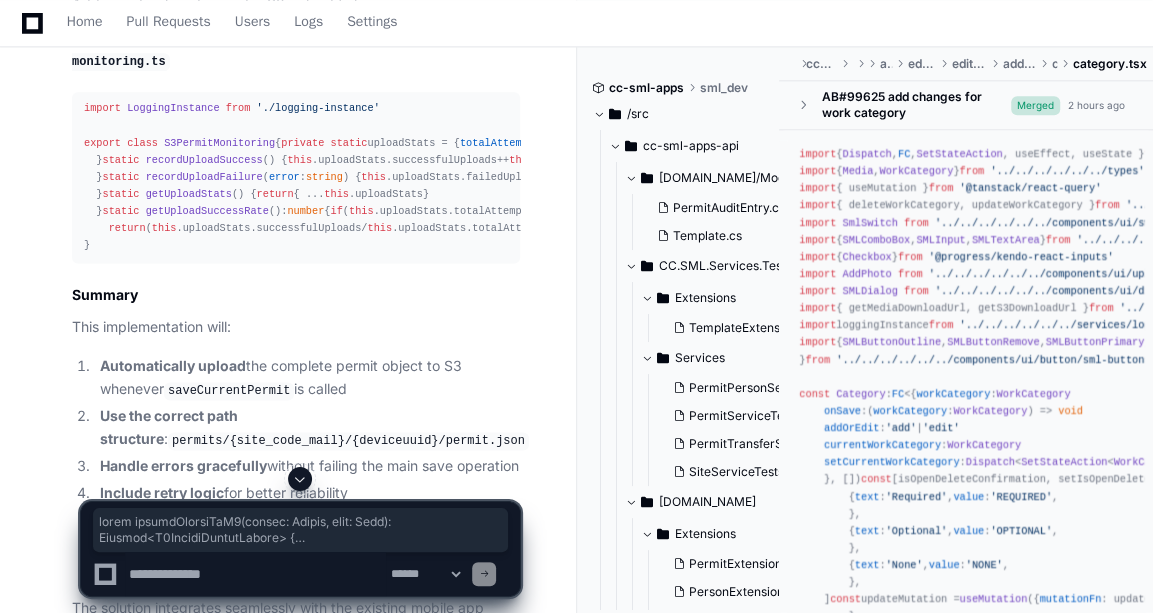 click on "import   LoggingInstance   from   './logging-instance'
import   SmlApiService   from   './sml-api-service'
import  {  Permit  }  from   '../store/features/permit/types/permit'
import  {  Site  }  from   '../store/features/site/types/site'
import  { getClientId }  from   '../pages/home/main-header/main-header'
export   interface  S3PermitUploadResult {
success :  boolean
s3Key ?:  string
error ?:  string
}
class   S3PermitService  {
/**
* Upload permit object as JSON to S3
* Path: permits/{site_code_mail}/{deviceuuid}/permit.json
*/
async   uploadPermitToS3 ( permit :  Permit ,  site :  Site ):  Promise <S3PermitUploadResult> {
try  {
const  deviceUuid =  await   getClientId ()
const  siteCodeMail = site. codeMail  || site. code
if  (!siteCodeMail) {
throw   new   Error ( 'Site code mail not available' )
}
if  (!deviceUuid) {
throw   new   Error ( 'Device UUID not available' )
}
/ ." 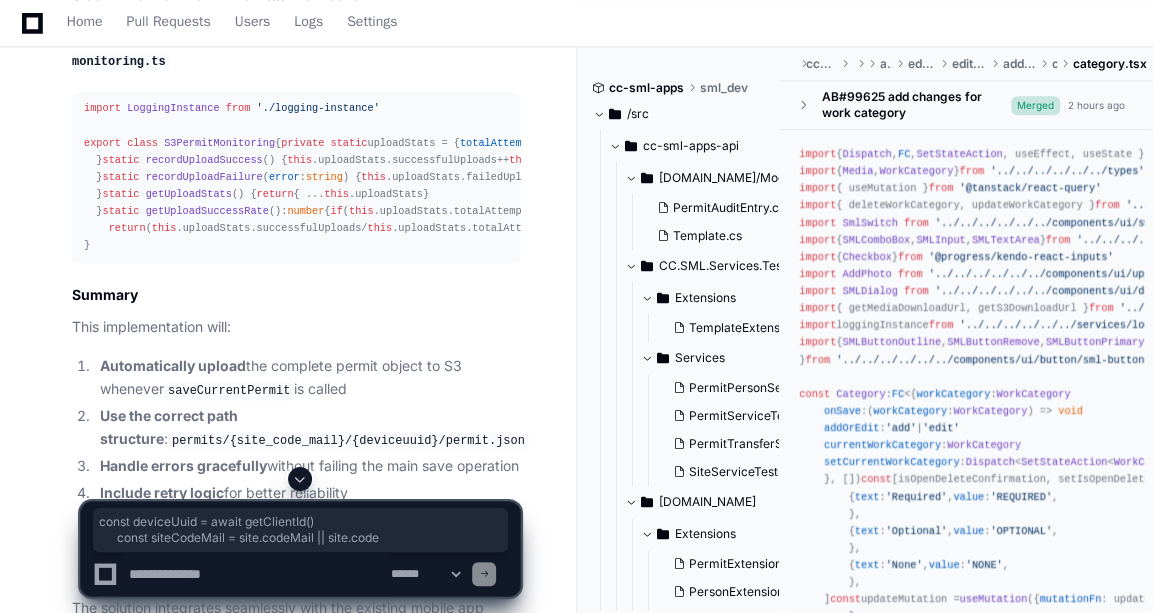 drag, startPoint x: 113, startPoint y: 241, endPoint x: 412, endPoint y: 252, distance: 299.20227 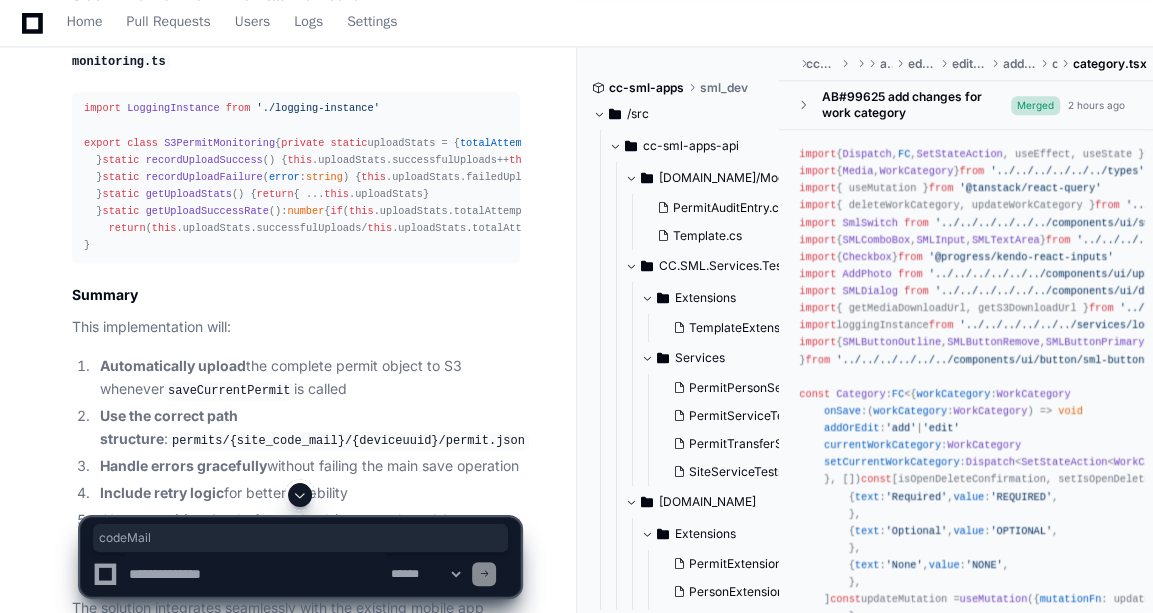 click on "codeMail" 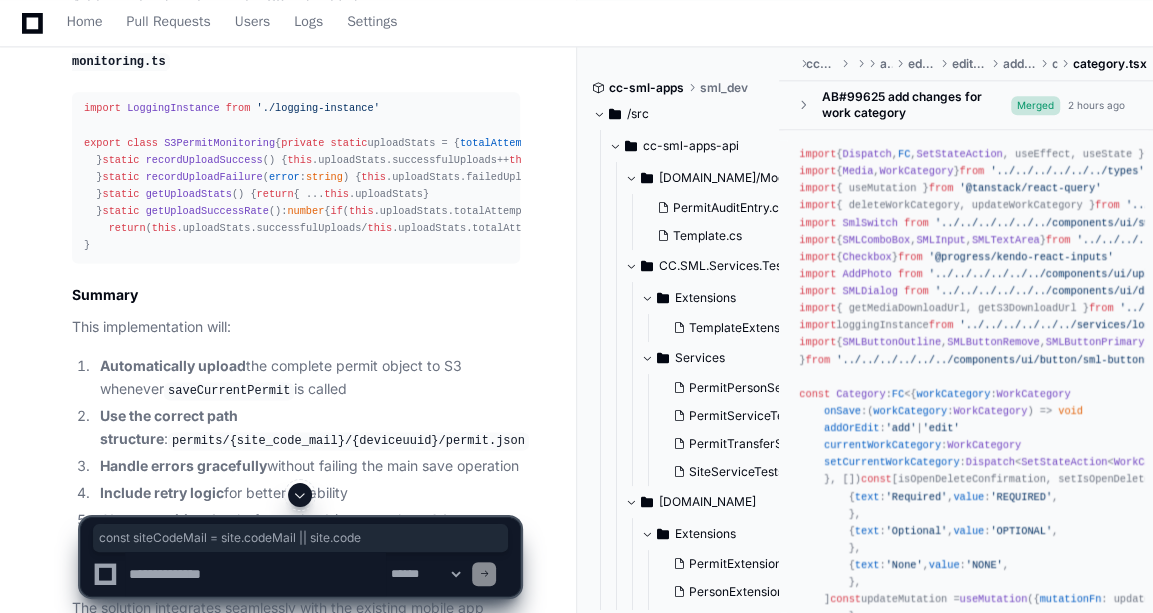 copy on "const  siteCodeMail = site. codeMail  || site. code" 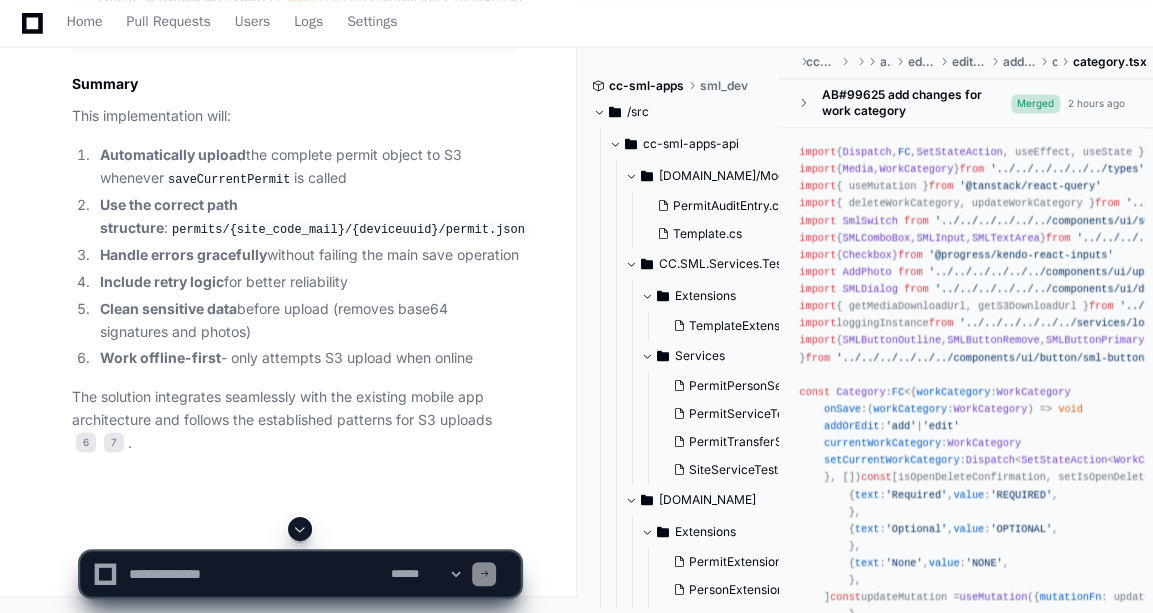 click on "'Failed to get S3 upload URL'" 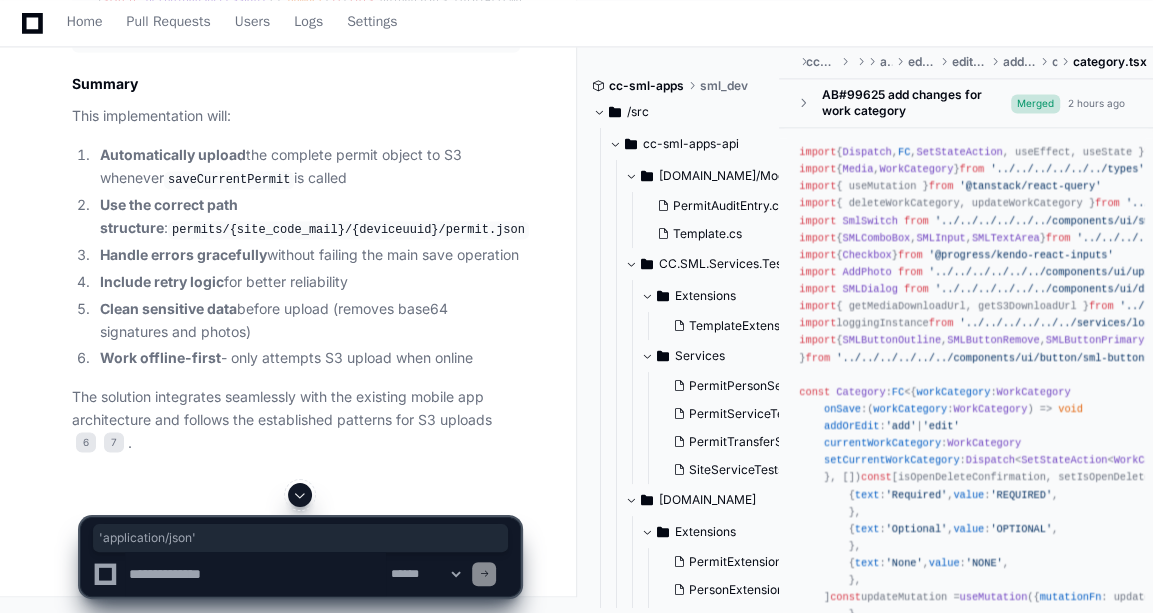 drag, startPoint x: 311, startPoint y: 169, endPoint x: 407, endPoint y: 171, distance: 96.02083 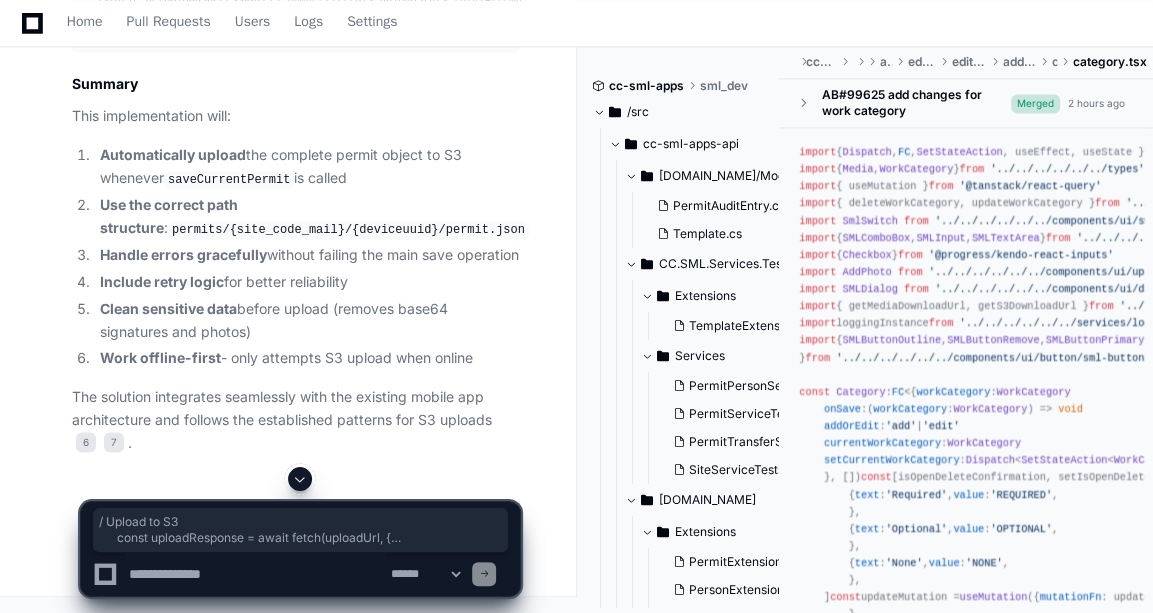 drag, startPoint x: 121, startPoint y: 195, endPoint x: 183, endPoint y: 384, distance: 198.90953 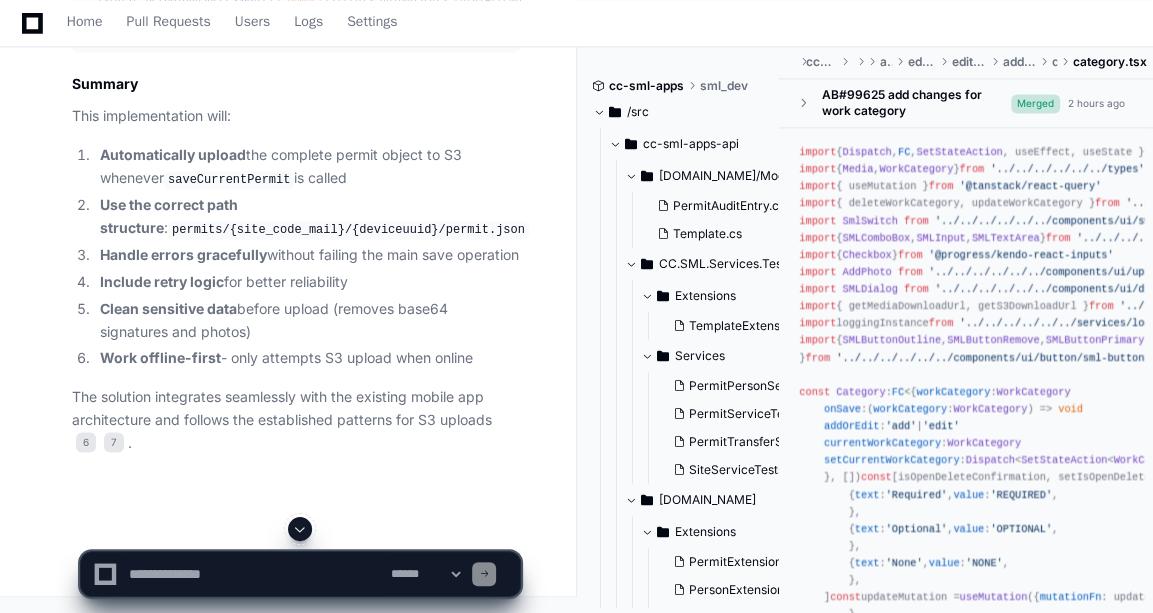 click on "import   LoggingInstance   from   './logging-instance'
import   SmlApiService   from   './sml-api-service'
import  {  Permit  }  from   '../store/features/permit/types/permit'
import  {  Site  }  from   '../store/features/site/types/site'
import  { getClientId }  from   '../pages/home/main-header/main-header'
export   interface  S3PermitUploadResult {
success :  boolean
s3Key ?:  string
error ?:  string
}
class   S3PermitService  {
/**
* Upload permit object as JSON to S3
* Path: permits/{site_code_mail}/{deviceuuid}/permit.json
*/
async   uploadPermitToS3 ( permit :  Permit ,  site :  Site ):  Promise <S3PermitUploadResult> {
try  {
const  deviceUuid =  await   getClientId ()
const  siteCodeMail = site. codeMail  || site. code
if  (!siteCodeMail) {
throw   new   Error ( 'Site code mail not available' )
}
if  (!deviceUuid) {
throw   new   Error ( 'Device UUID not available' )
}
/ ." 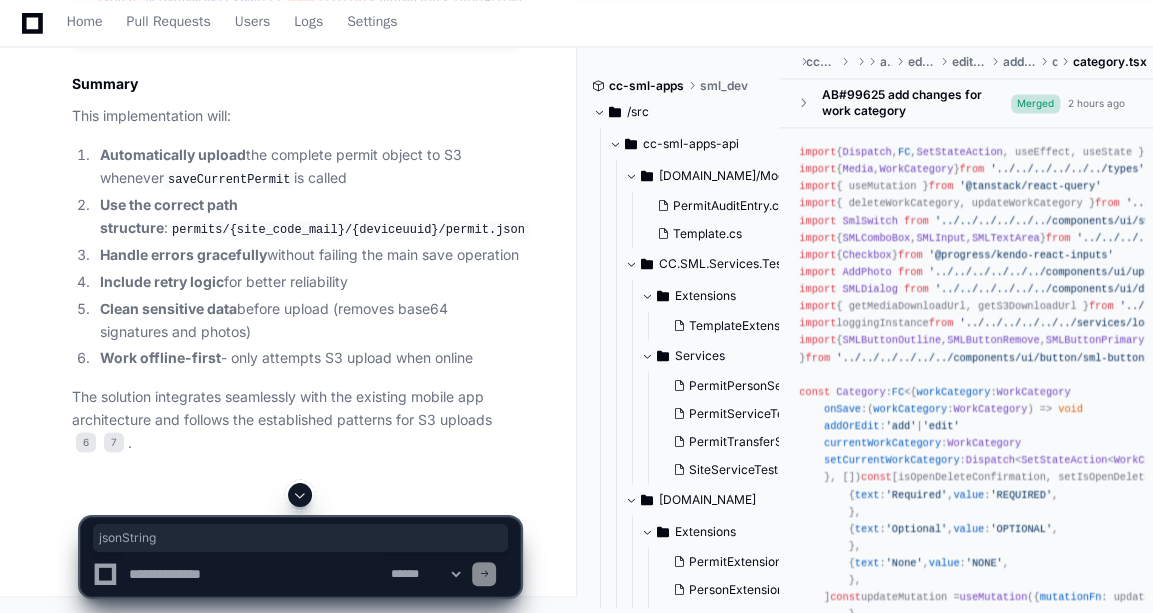 click on "import   LoggingInstance   from   './logging-instance'
import   SmlApiService   from   './sml-api-service'
import  {  Permit  }  from   '../store/features/permit/types/permit'
import  {  Site  }  from   '../store/features/site/types/site'
import  { getClientId }  from   '../pages/home/main-header/main-header'
export   interface  S3PermitUploadResult {
success :  boolean
s3Key ?:  string
error ?:  string
}
class   S3PermitService  {
/**
* Upload permit object as JSON to S3
* Path: permits/{site_code_mail}/{deviceuuid}/permit.json
*/
async   uploadPermitToS3 ( permit :  Permit ,  site :  Site ):  Promise <S3PermitUploadResult> {
try  {
const  deviceUuid =  await   getClientId ()
const  siteCodeMail = site. codeMail  || site. code
if  (!siteCodeMail) {
throw   new   Error ( 'Site code mail not available' )
}
if  (!deviceUuid) {
throw   new   Error ( 'Device UUID not available' )
}
/ ." 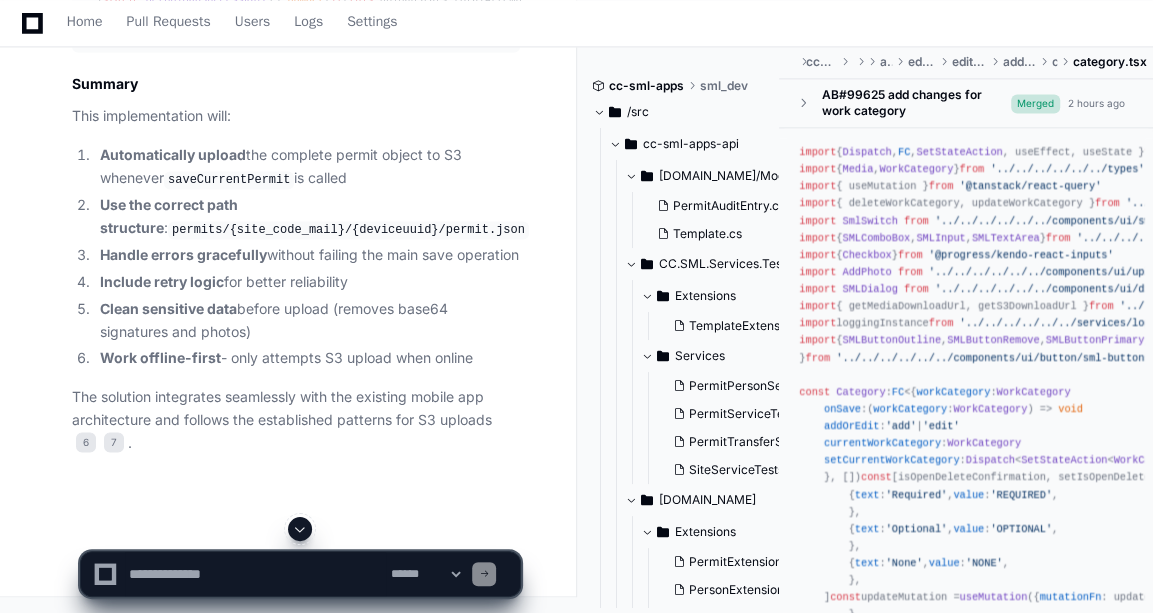 drag, startPoint x: 209, startPoint y: 244, endPoint x: 163, endPoint y: 146, distance: 108.25895 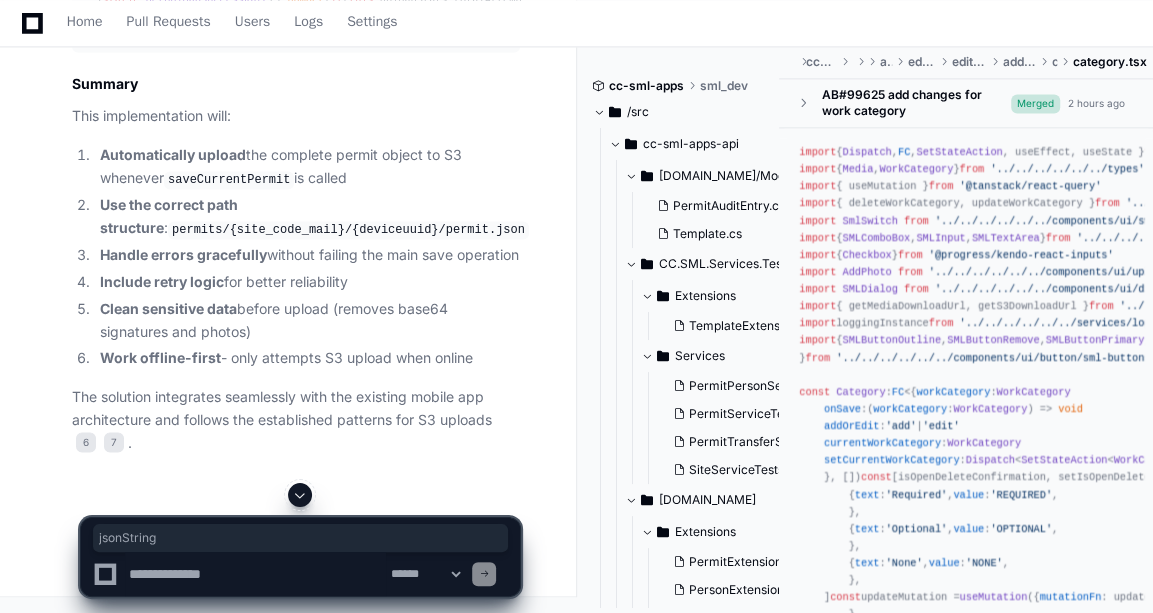 click on "import   LoggingInstance   from   './logging-instance'
import   SmlApiService   from   './sml-api-service'
import  {  Permit  }  from   '../store/features/permit/types/permit'
import  {  Site  }  from   '../store/features/site/types/site'
import  { getClientId }  from   '../pages/home/main-header/main-header'
export   interface  S3PermitUploadResult {
success :  boolean
s3Key ?:  string
error ?:  string
}
class   S3PermitService  {
/**
* Upload permit object as JSON to S3
* Path: permits/{site_code_mail}/{deviceuuid}/permit.json
*/
async   uploadPermitToS3 ( permit :  Permit ,  site :  Site ):  Promise <S3PermitUploadResult> {
try  {
const  deviceUuid =  await   getClientId ()
const  siteCodeMail = site. codeMail  || site. code
if  (!siteCodeMail) {
throw   new   Error ( 'Site code mail not available' )
}
if  (!deviceUuid) {
throw   new   Error ( 'Device UUID not available' )
}
/ ." 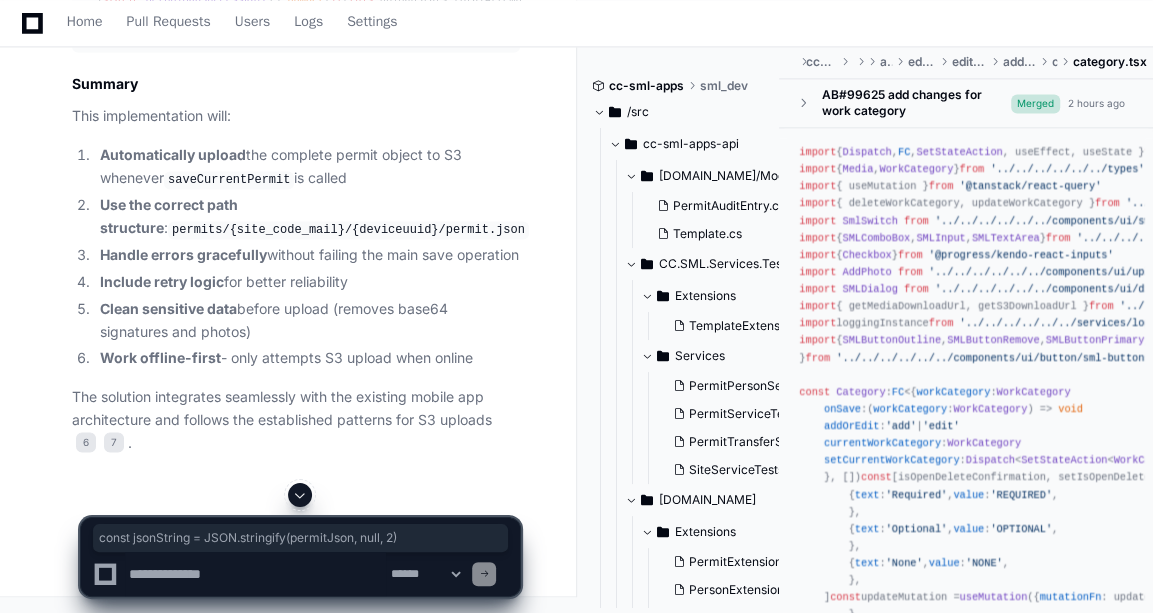 copy on "const  jsonString =  JSON . stringify (permitJson,  null ,  2 )" 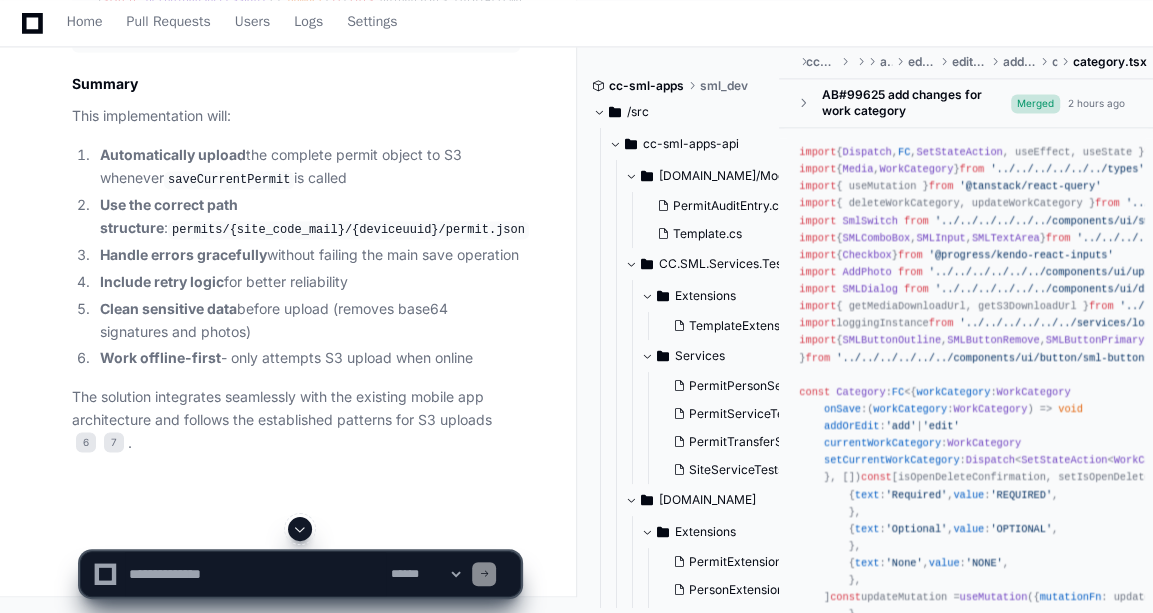 scroll, scrollTop: 15394, scrollLeft: 0, axis: vertical 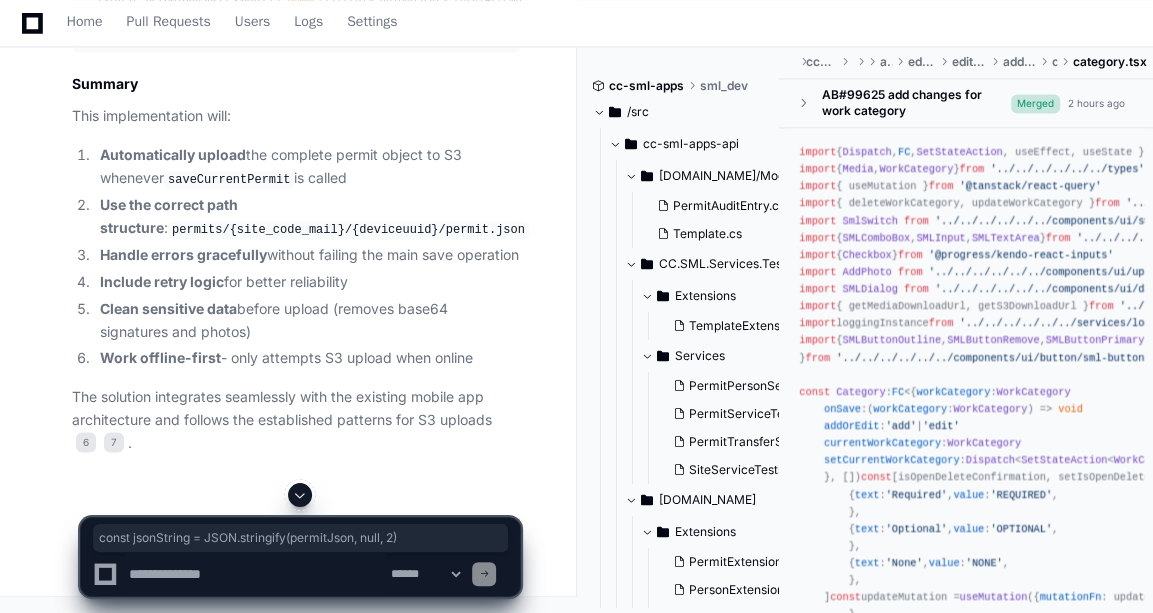 copy on "const  jsonString =  JSON . stringify (permitJson,  null ,  2 )" 